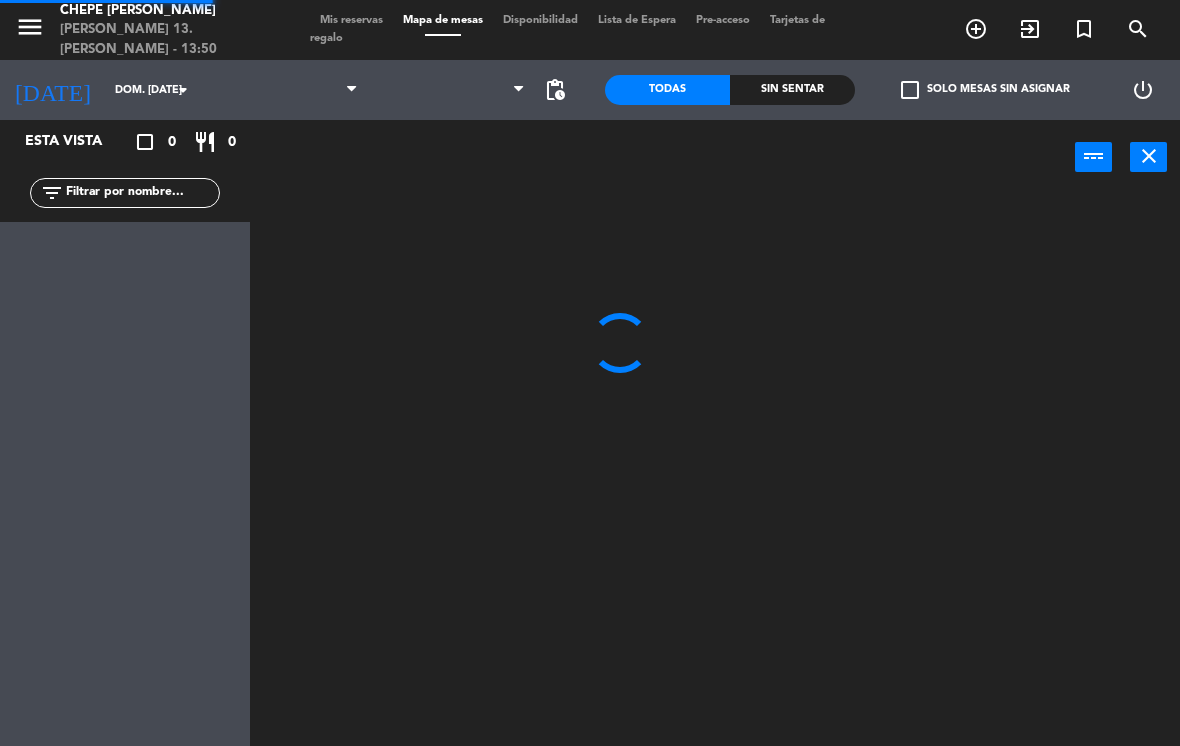 scroll, scrollTop: 0, scrollLeft: 0, axis: both 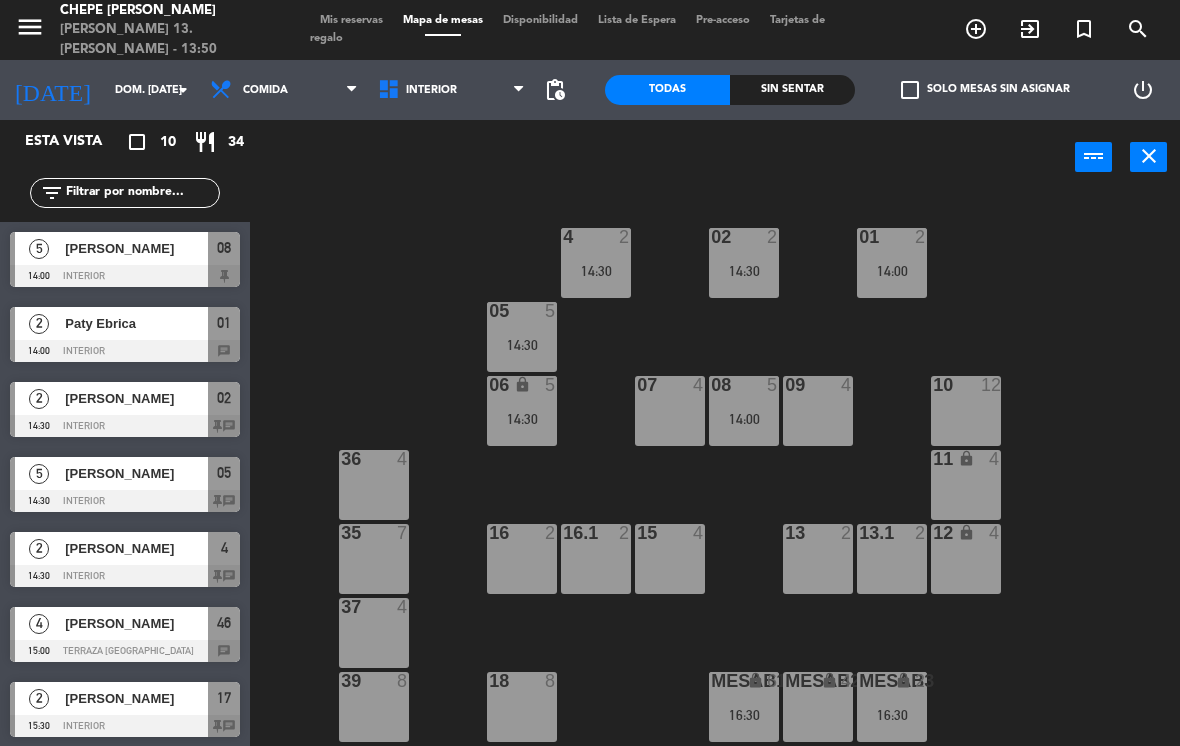 click on "05  5   14:30" at bounding box center [522, 337] 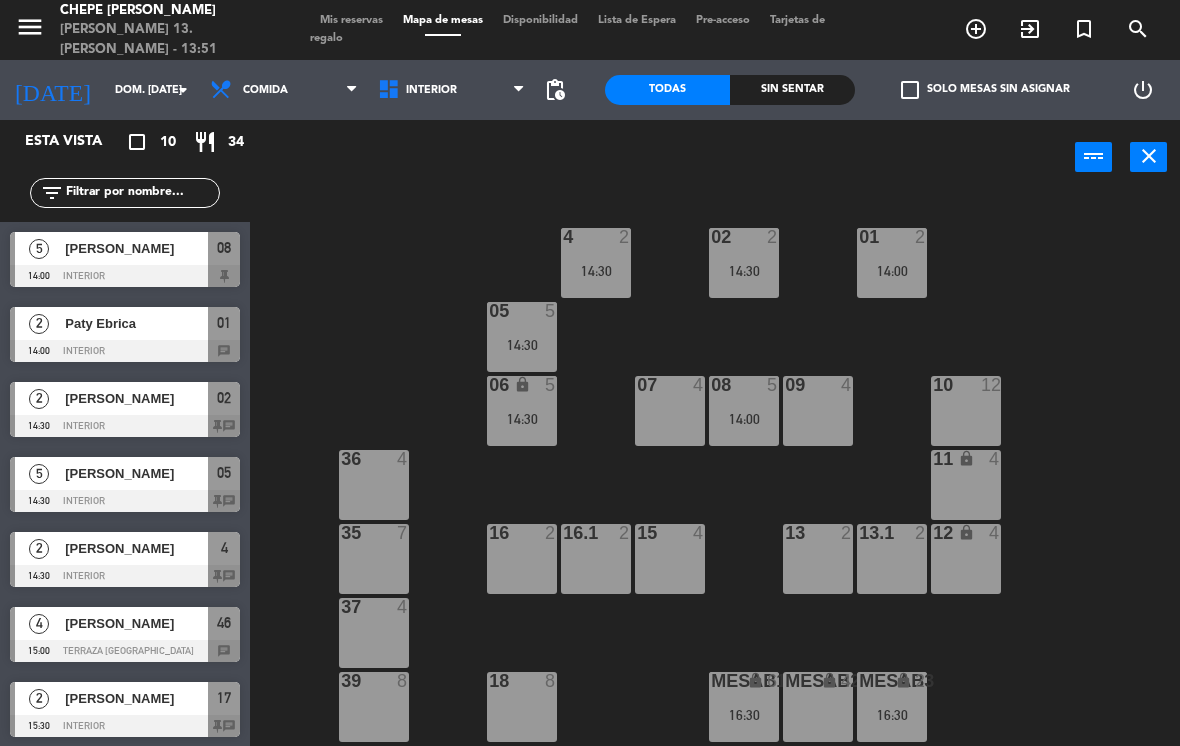 click on "02  2   14:30  4  2   14:30  01  2   14:00  05  5   14:30  06 lock  5   14:30  07  4  09  4  10  12  08  5   14:00  11 lock  4  36  4  16  2  15  4  13  2  12 lock  4  16.1  2  13.1  2  35  7  37  4  18  8  MesaB1 lock  6   16:30  MESAB2 lock  4  MESAB3 lock  2   16:30  39  8  18.2 lock  4  17  2   15:30  MESA B4  4  MESA B5  4  MESA B6  4  38  4" 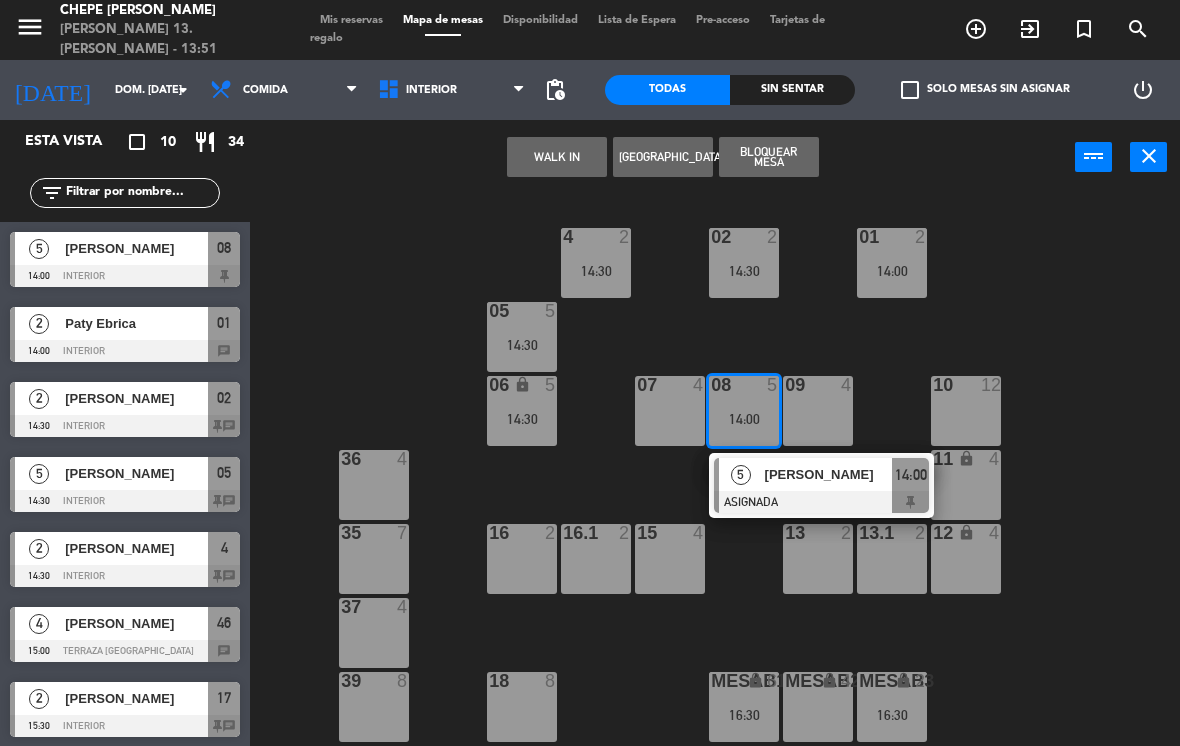 click on "14:30" at bounding box center (522, 345) 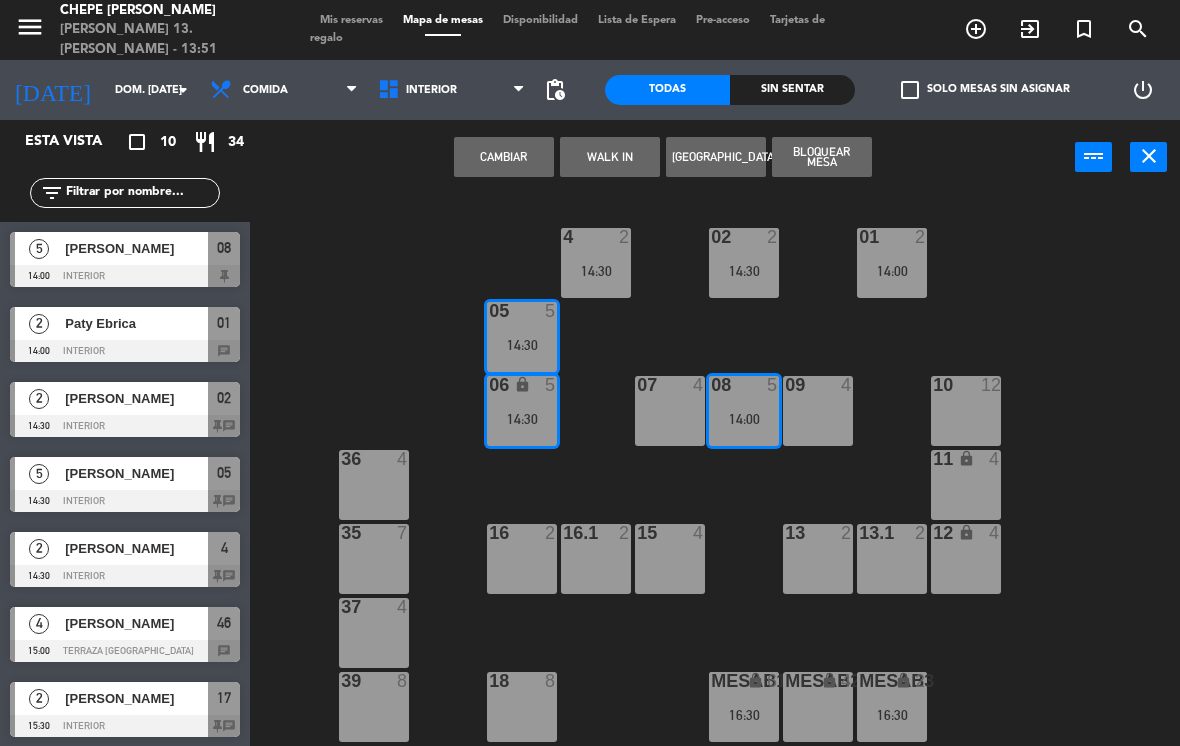 click on "Cambiar" at bounding box center [504, 157] 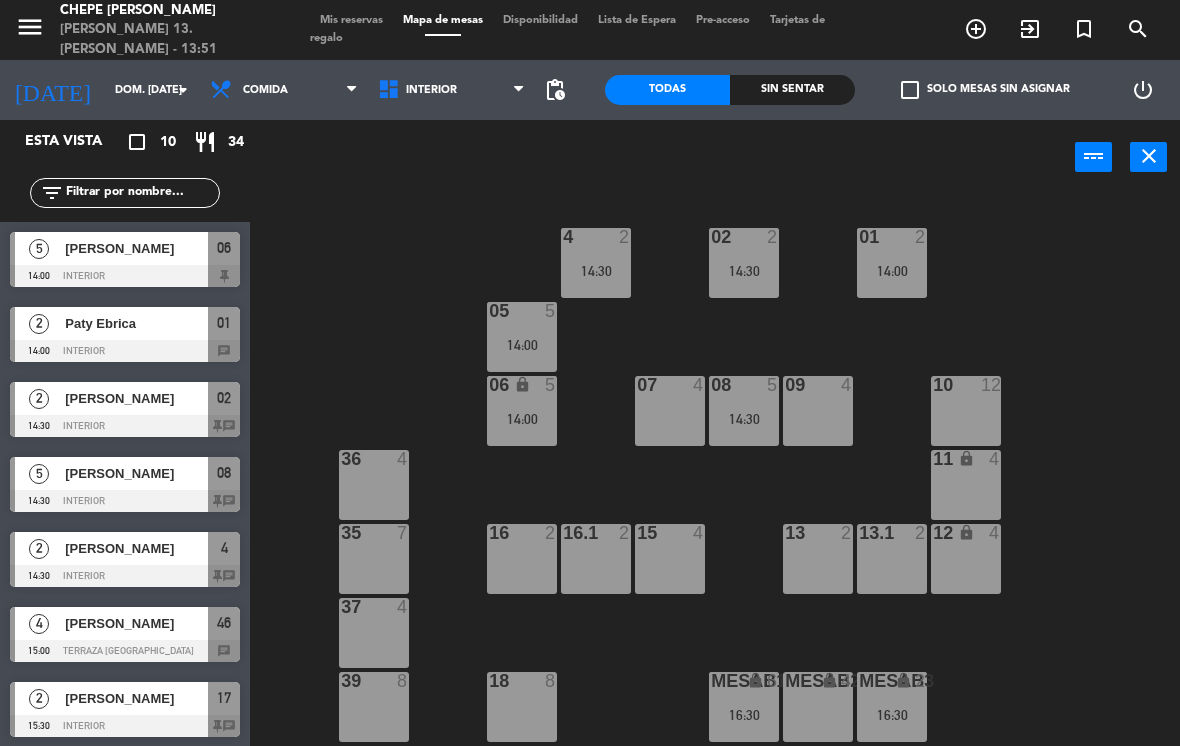 click on "05  5   14:00" at bounding box center [522, 337] 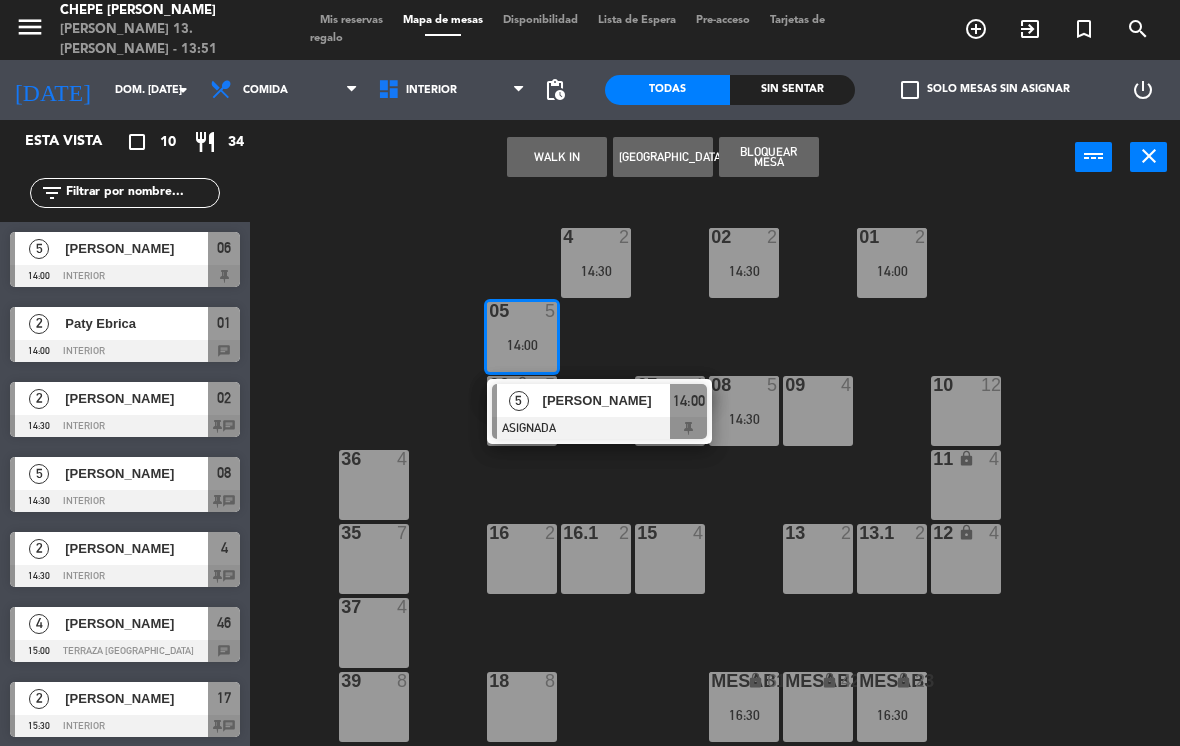 click on "[PERSON_NAME]" at bounding box center [607, 400] 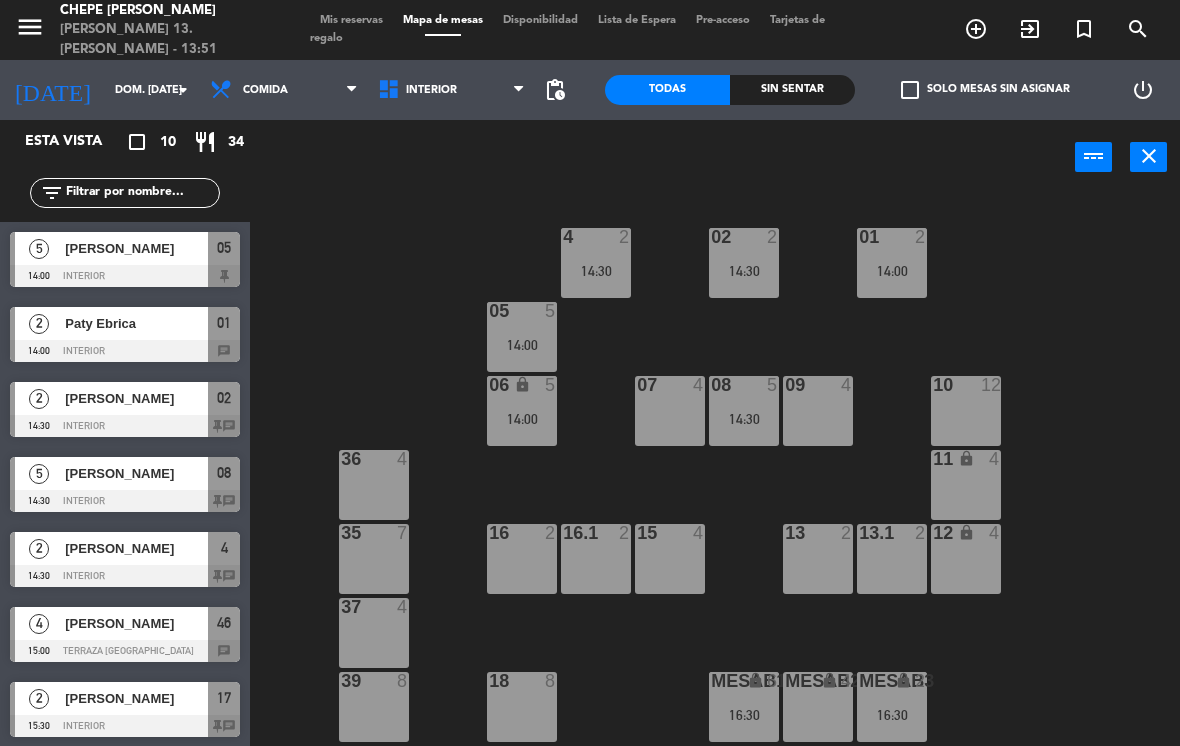 click on "14:00" at bounding box center [522, 345] 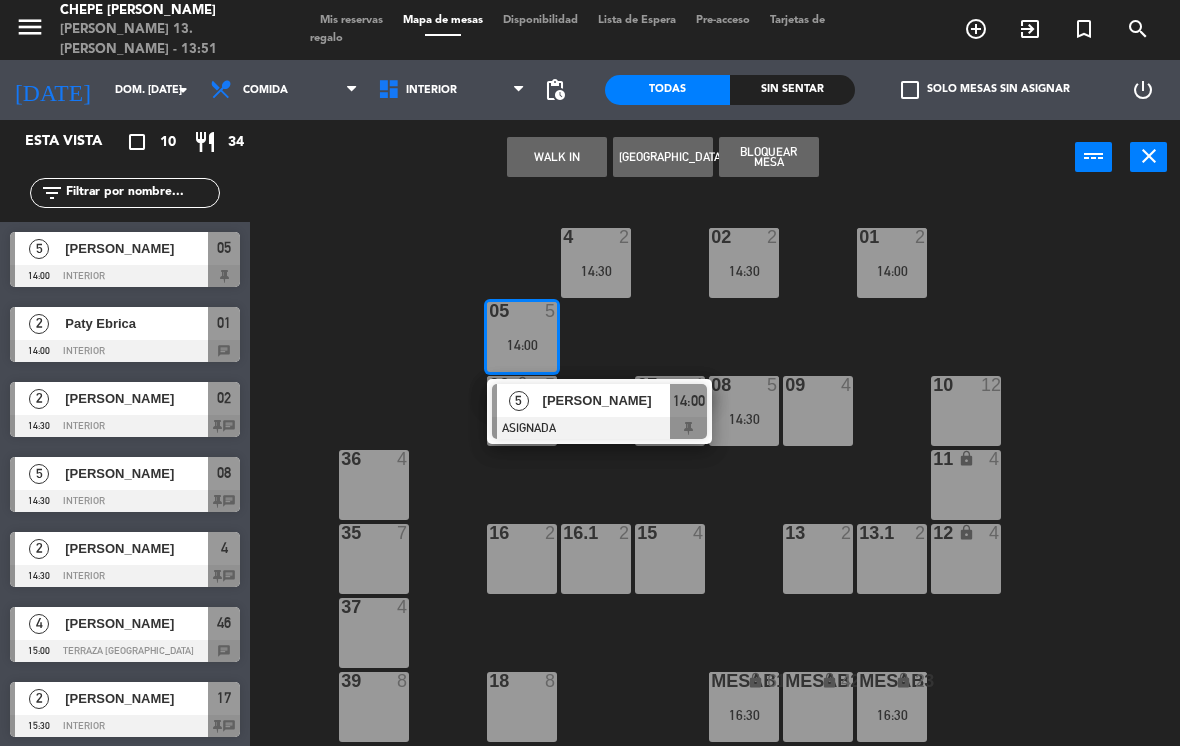 click on "[PERSON_NAME]" at bounding box center (607, 400) 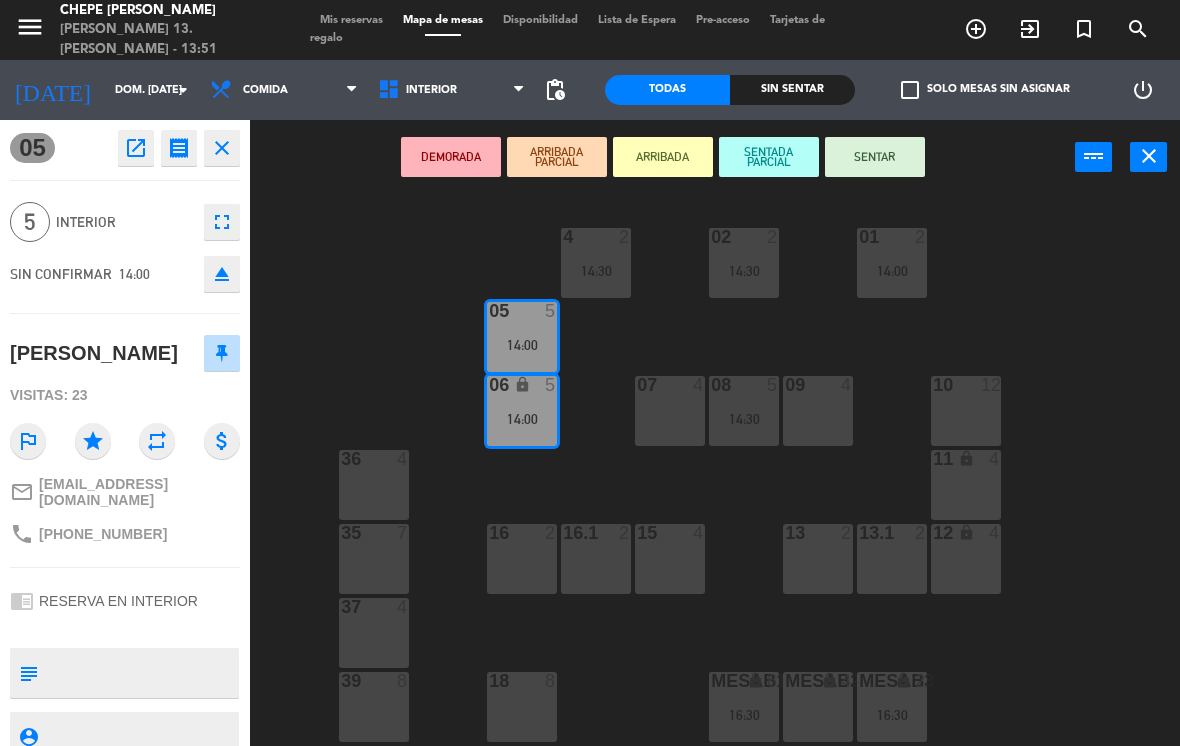 click on "SENTAR" at bounding box center [875, 157] 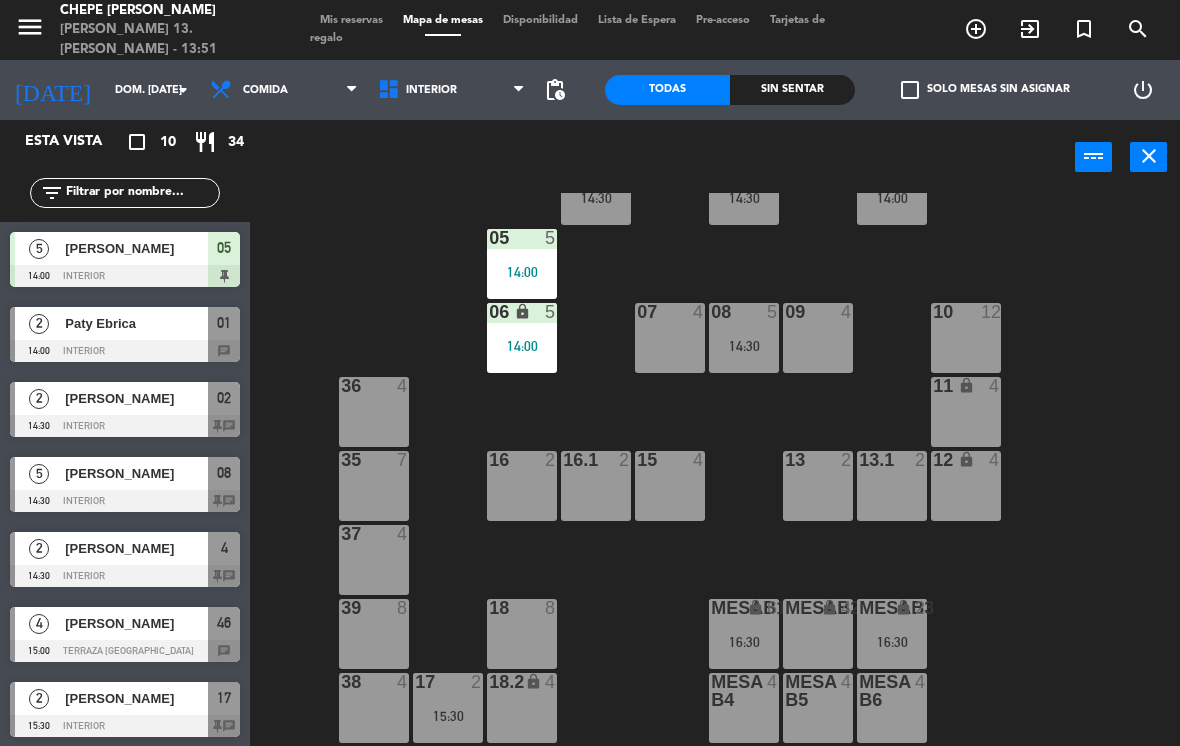 scroll, scrollTop: 73, scrollLeft: 0, axis: vertical 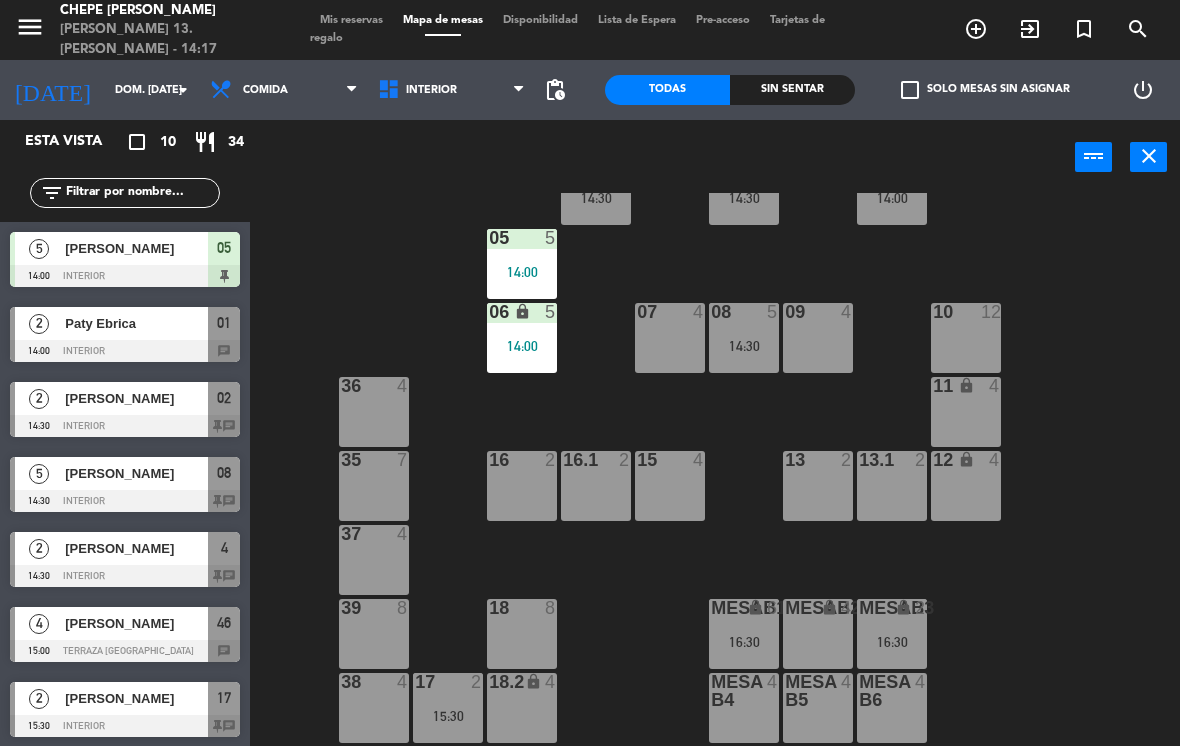 click on "13  2" at bounding box center [818, 486] 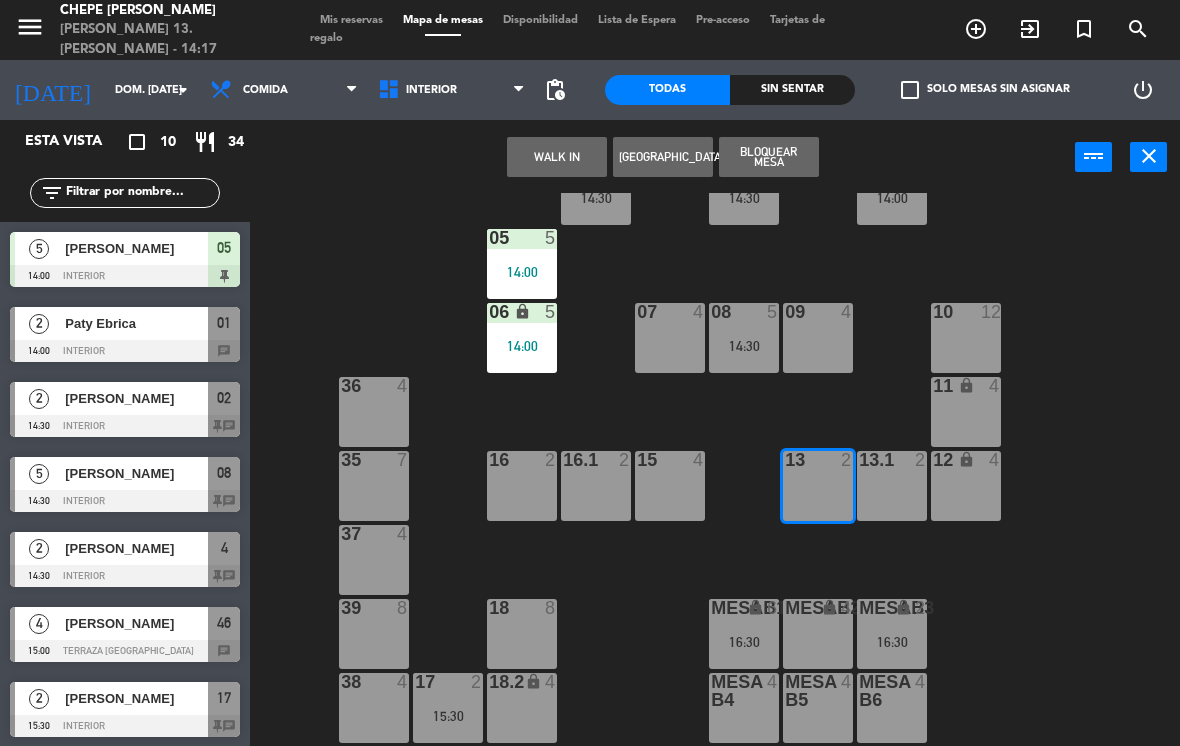 click on "WALK IN" at bounding box center (557, 157) 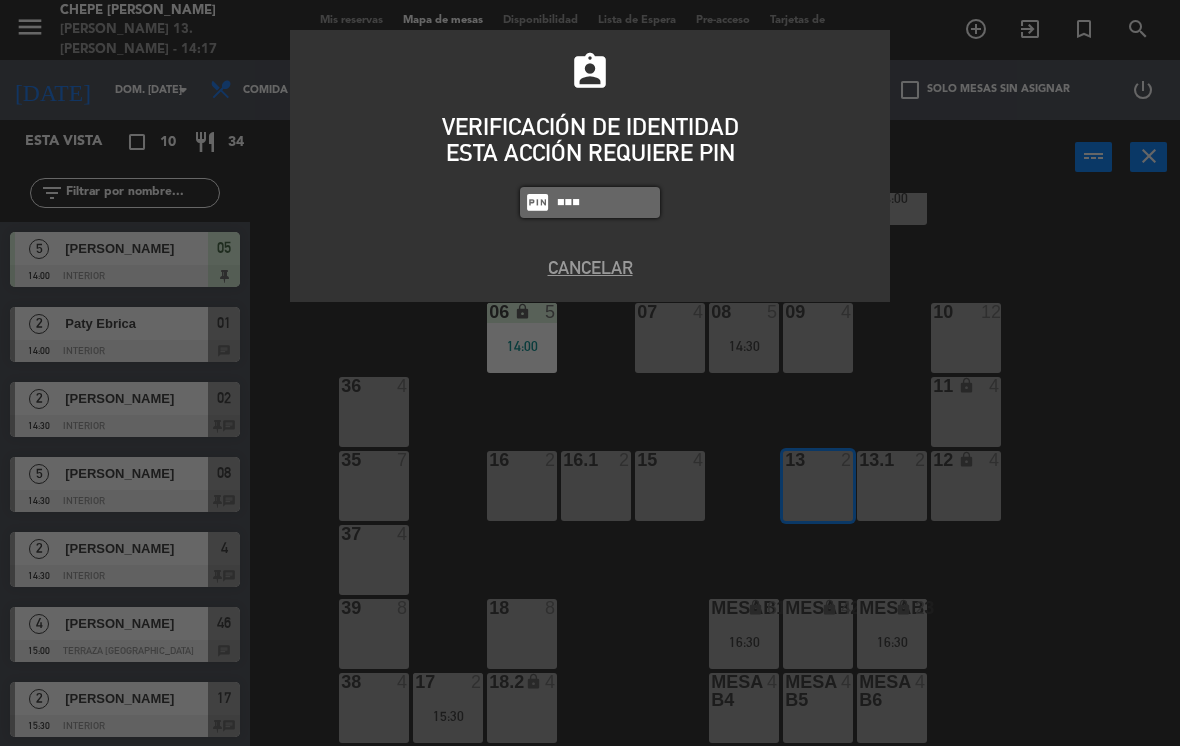 type on "4836" 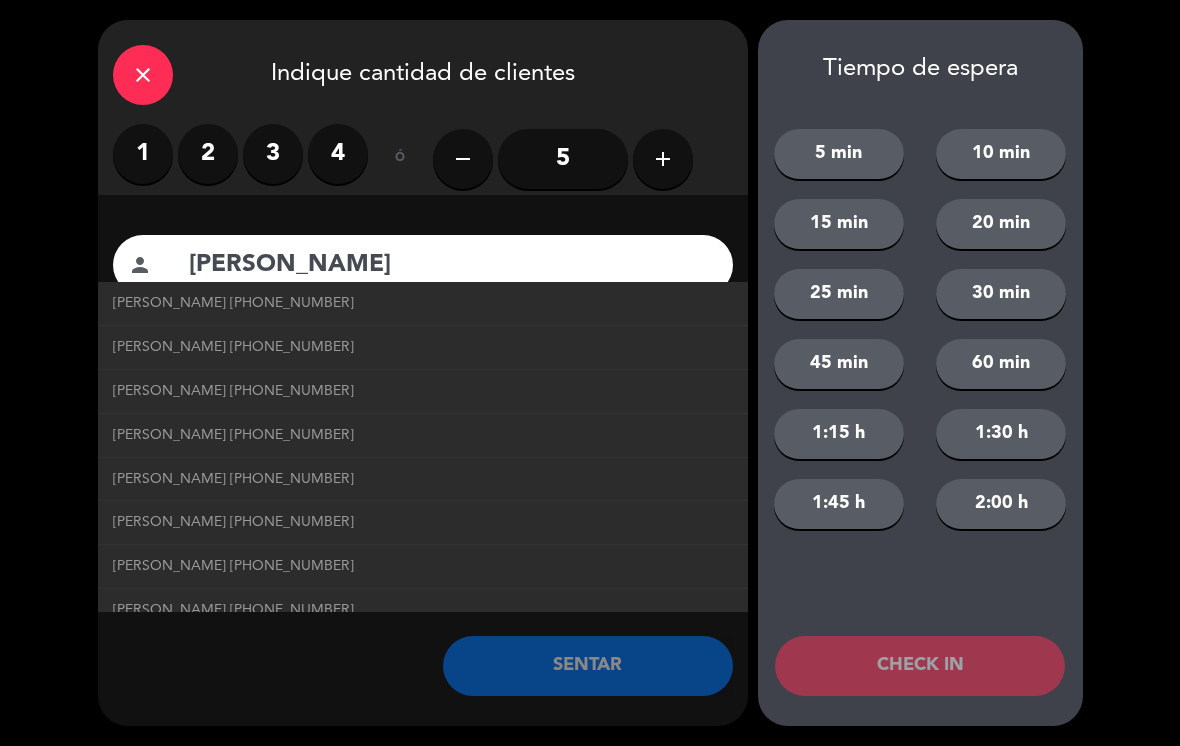 type on "[PERSON_NAME]" 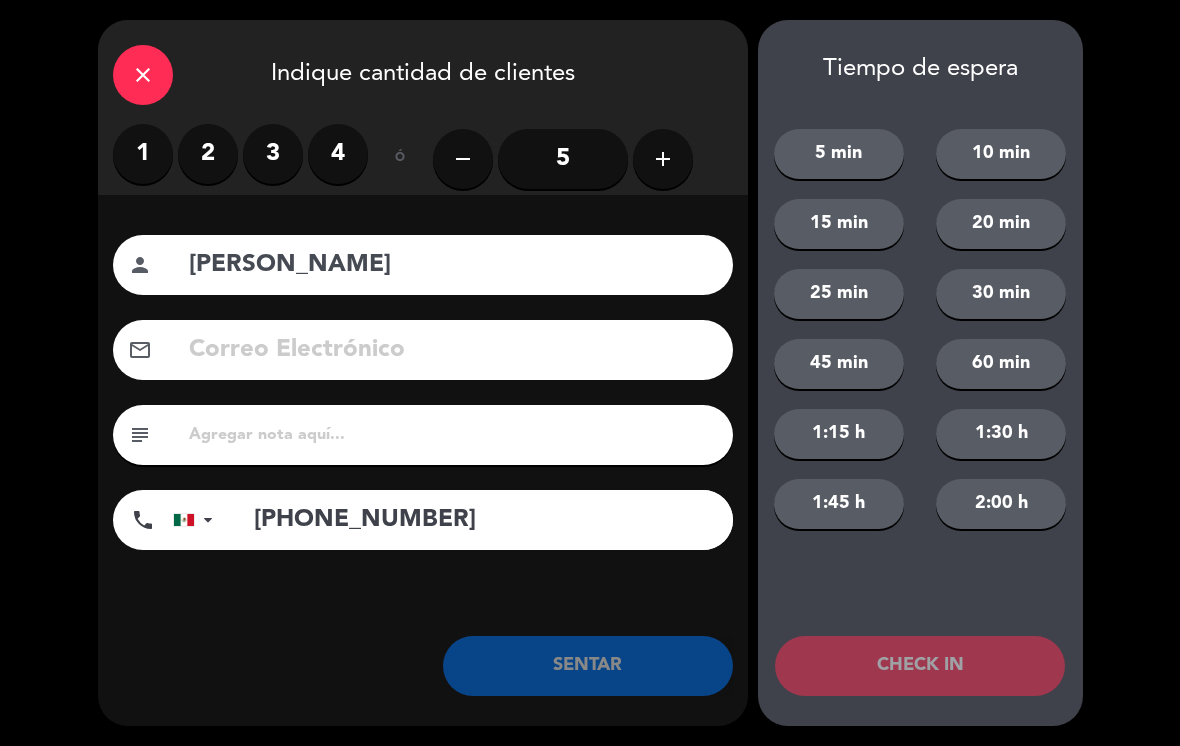 click on "5" 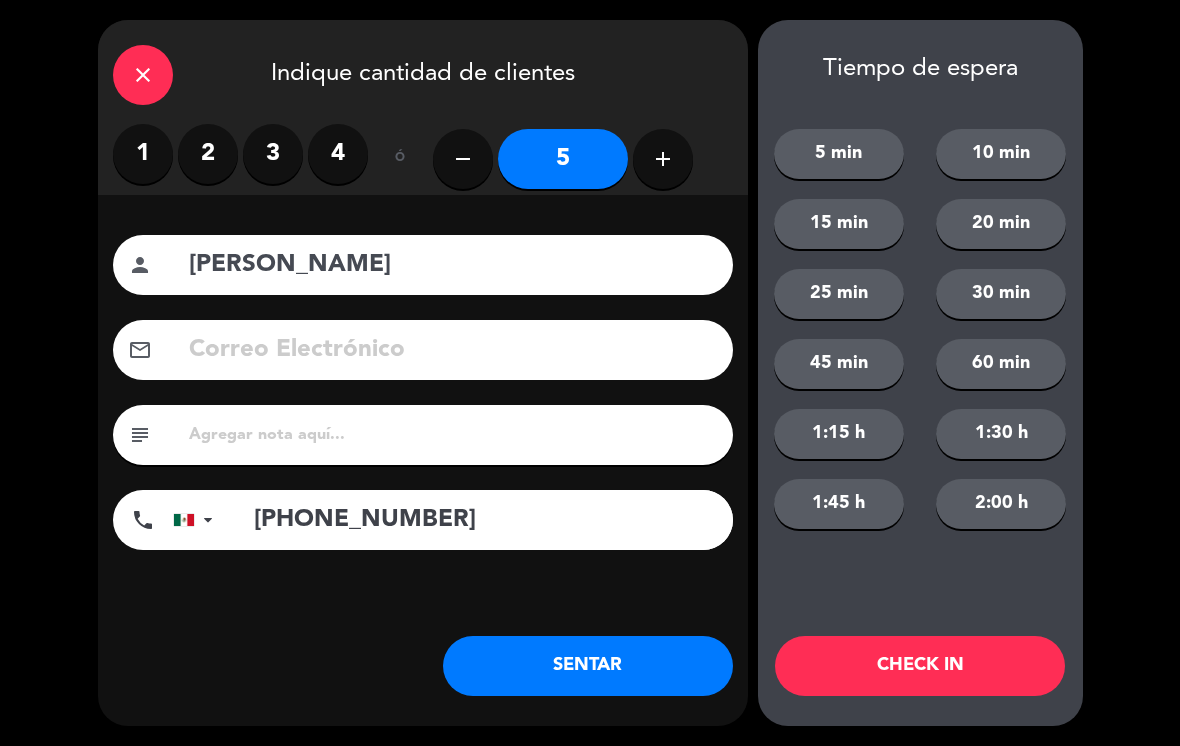 click on "SENTAR" 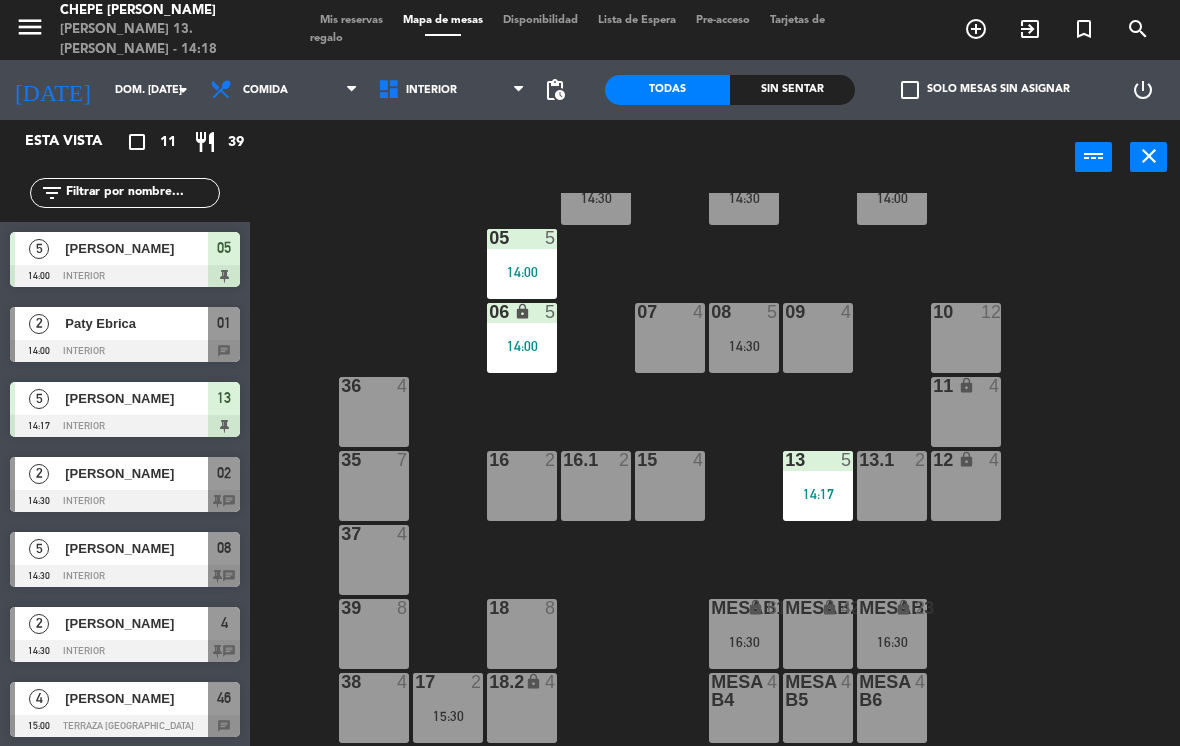 click on "14:17" at bounding box center [818, 494] 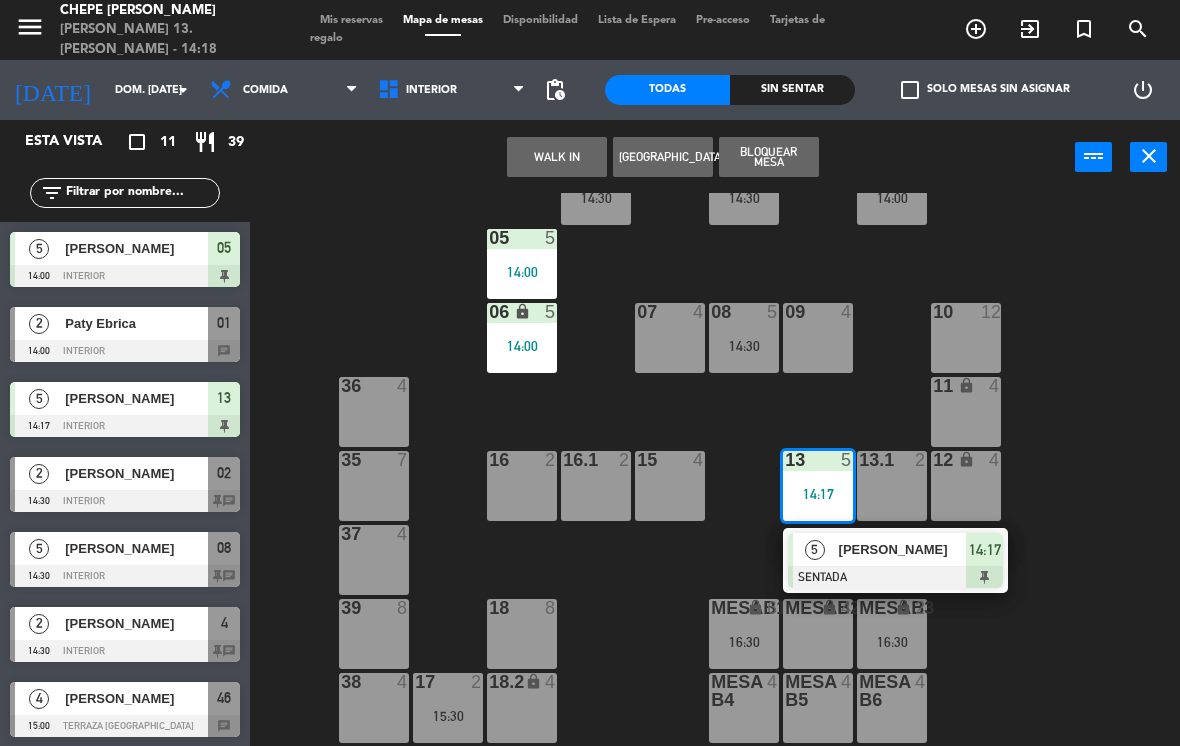 click at bounding box center (895, 577) 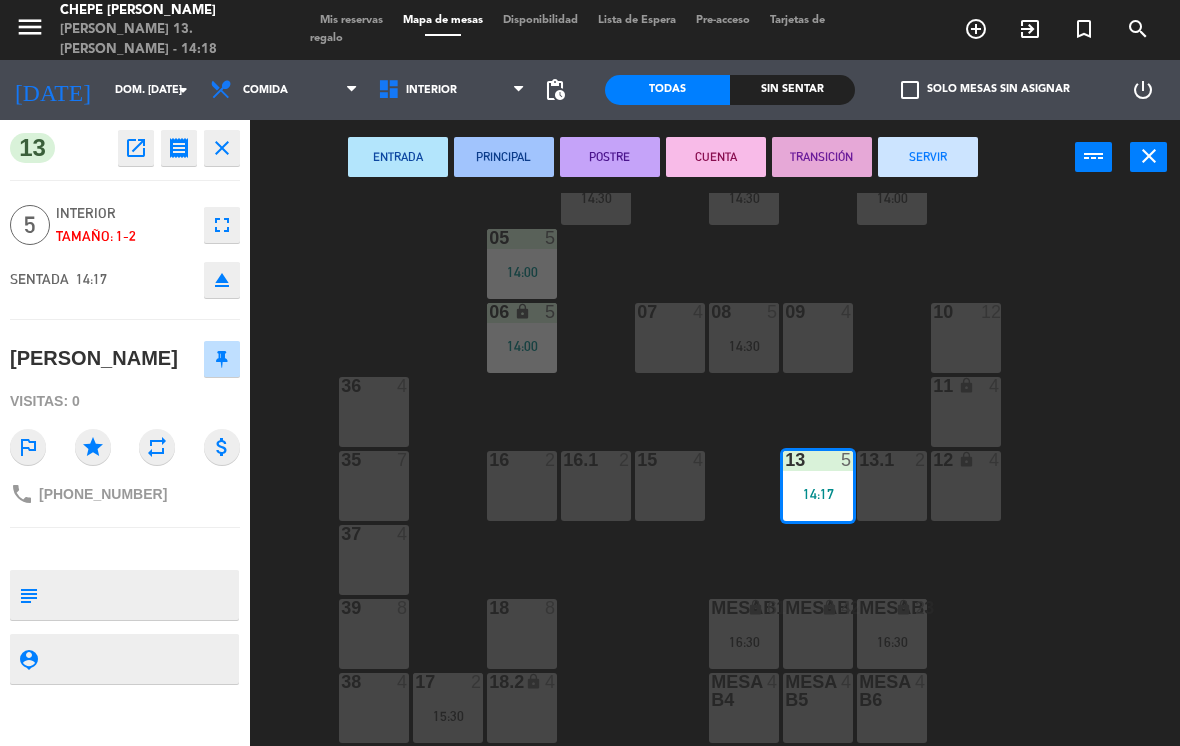 click on "13.1  2" at bounding box center (892, 486) 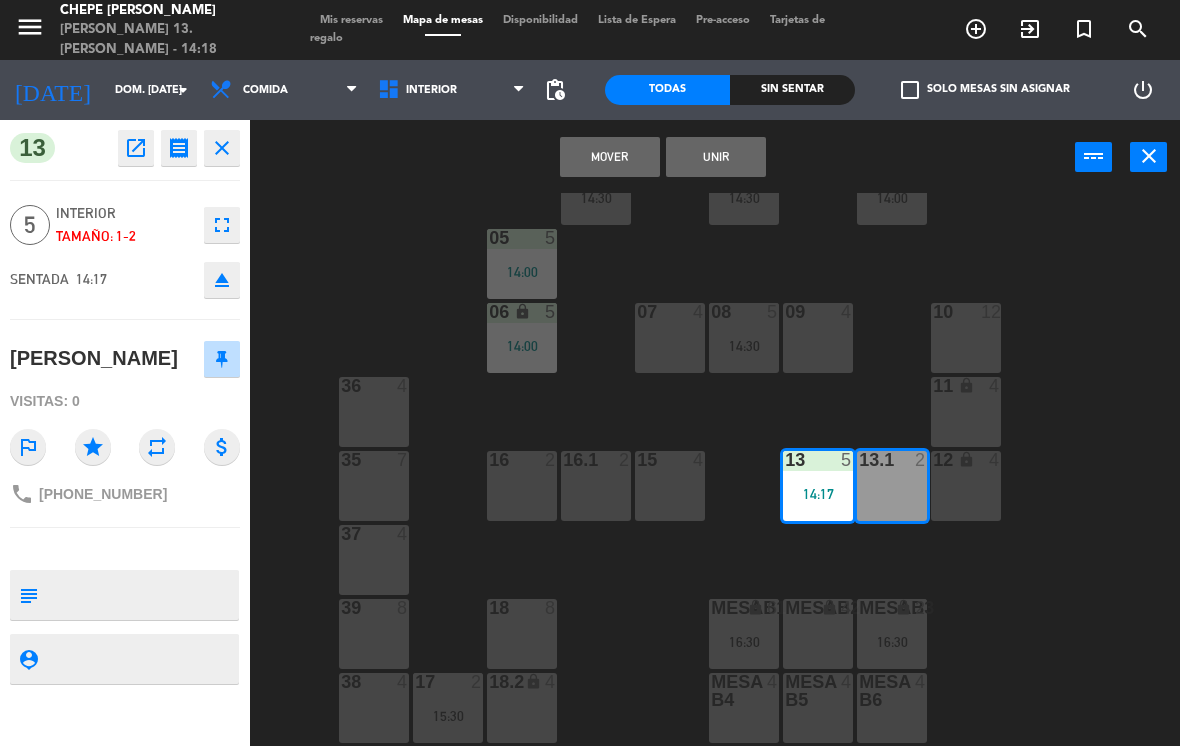 click on "Unir" at bounding box center [716, 157] 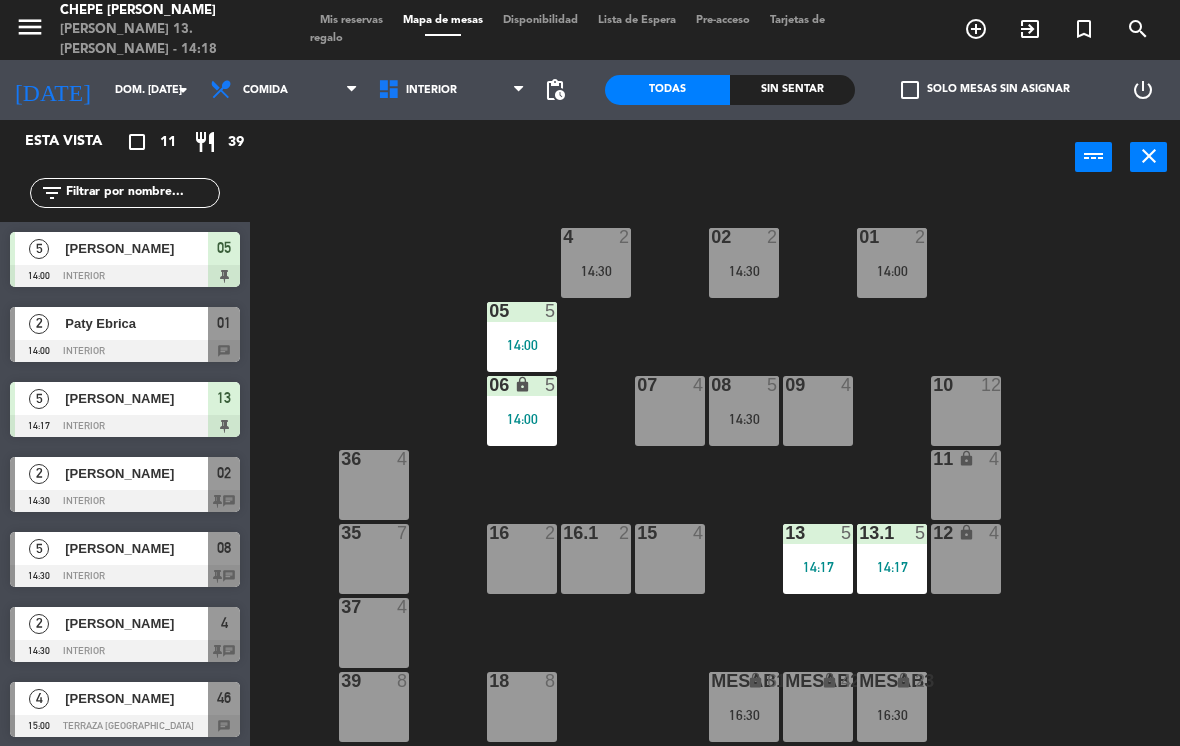 scroll, scrollTop: 0, scrollLeft: 0, axis: both 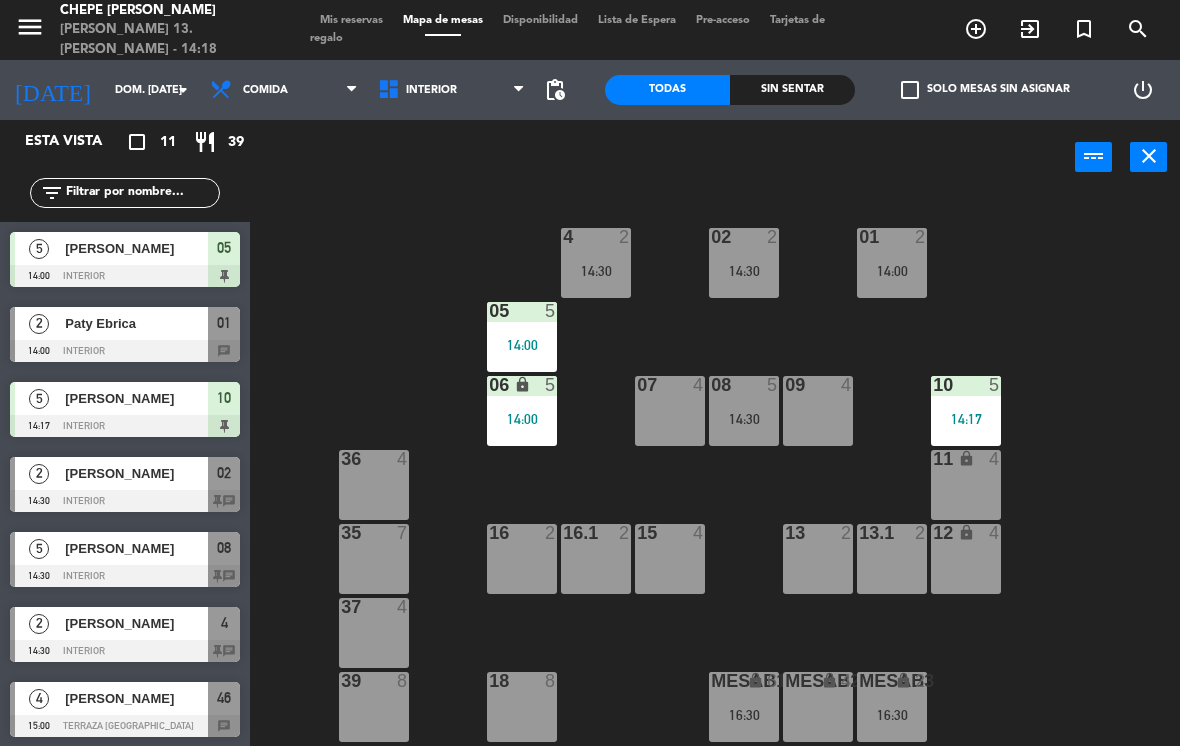 click on "14:17" at bounding box center (966, 419) 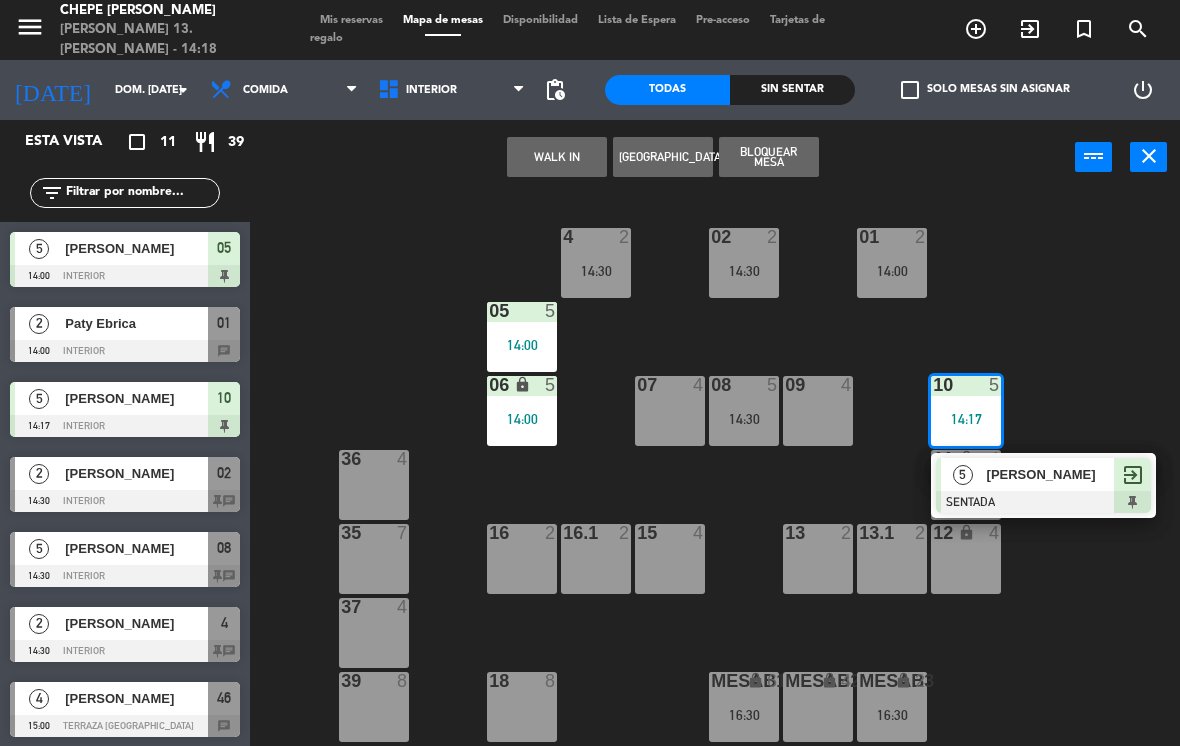 click on "[PERSON_NAME]" at bounding box center (1051, 474) 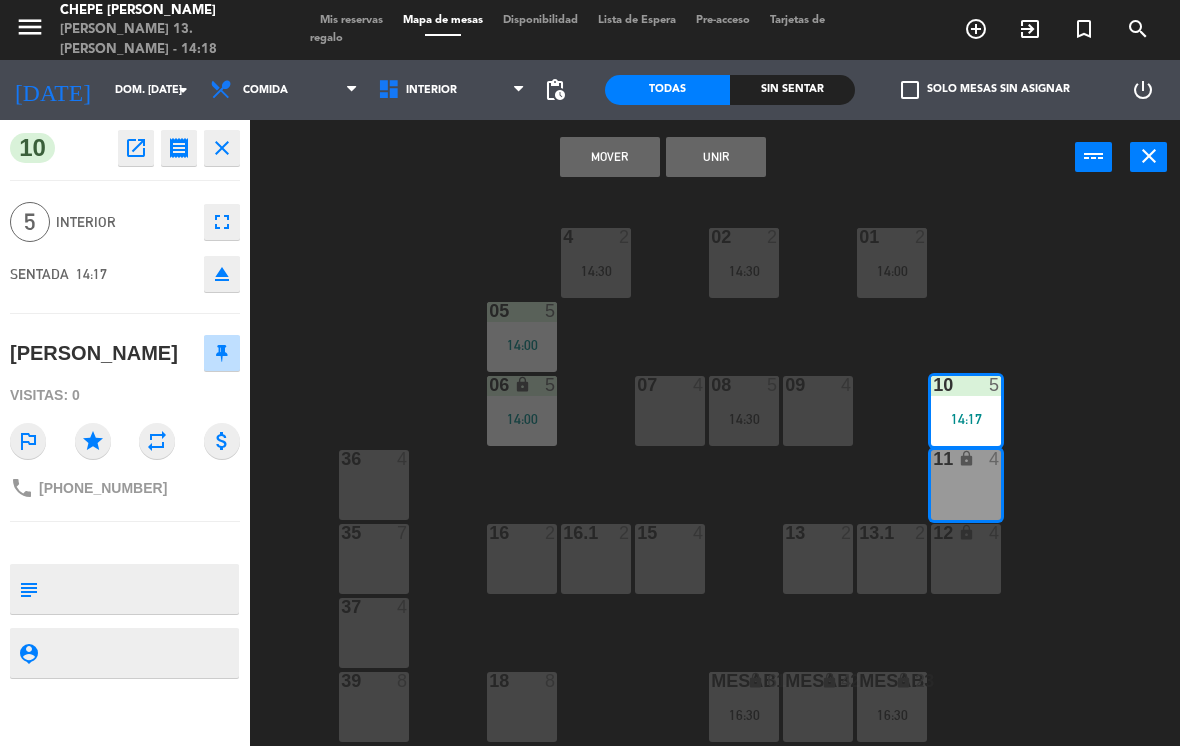 click on "Unir" at bounding box center (716, 157) 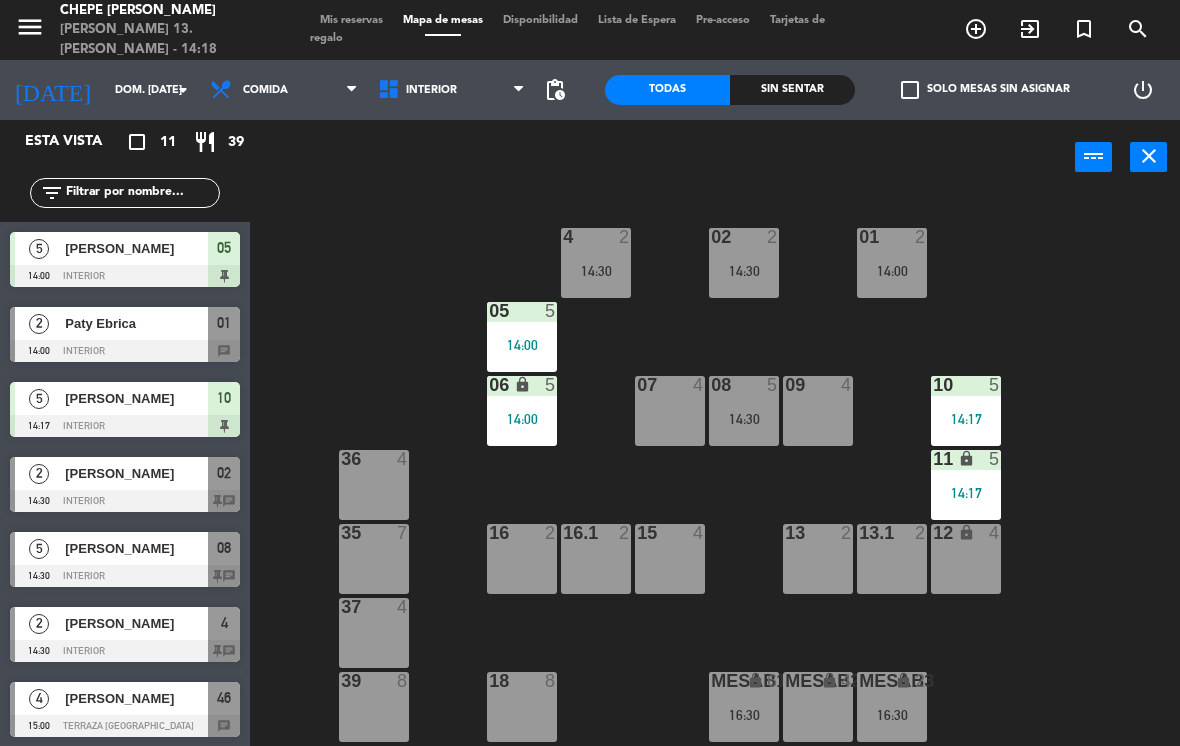 scroll, scrollTop: 0, scrollLeft: 0, axis: both 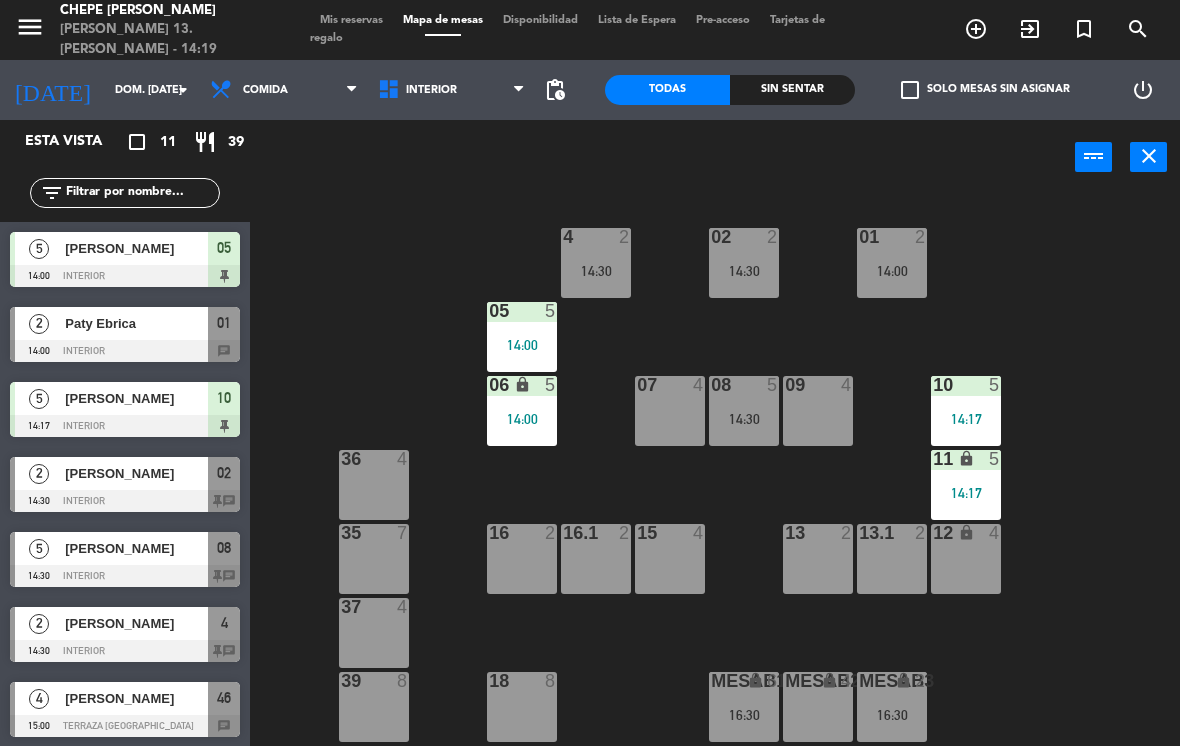 click on "[PERSON_NAME]" at bounding box center [136, 473] 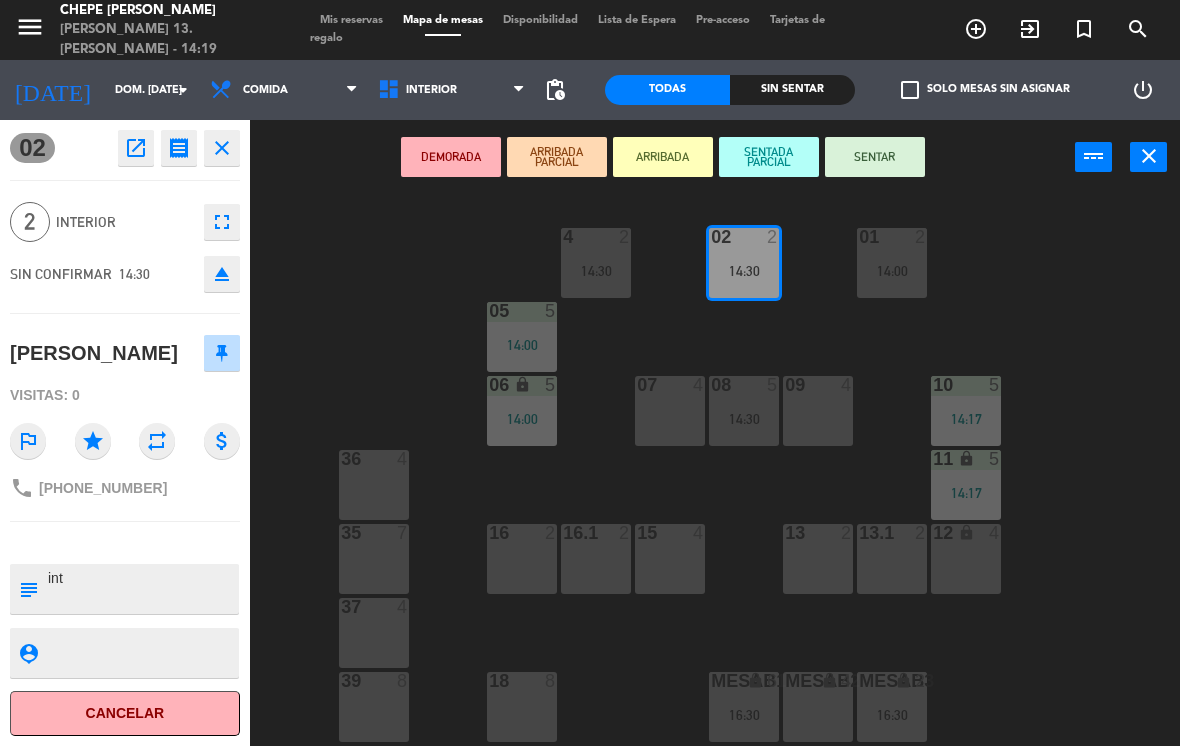 click on "SENTAR" at bounding box center (875, 157) 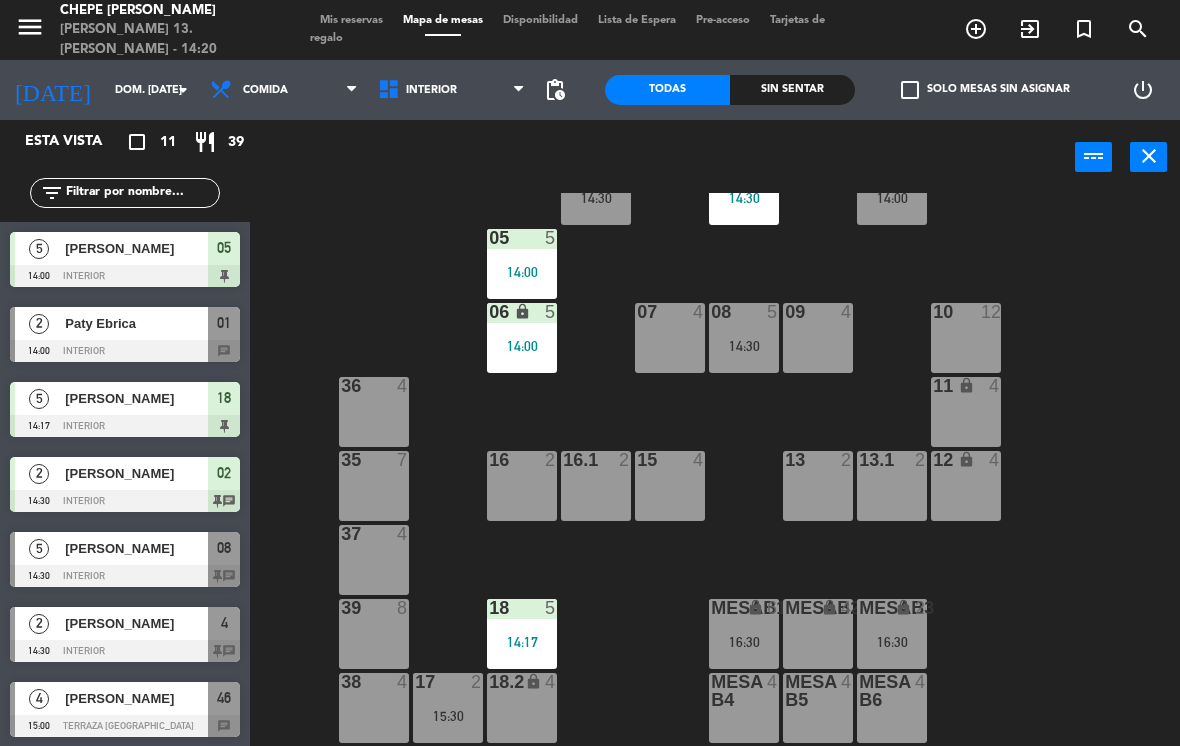 scroll, scrollTop: 73, scrollLeft: 0, axis: vertical 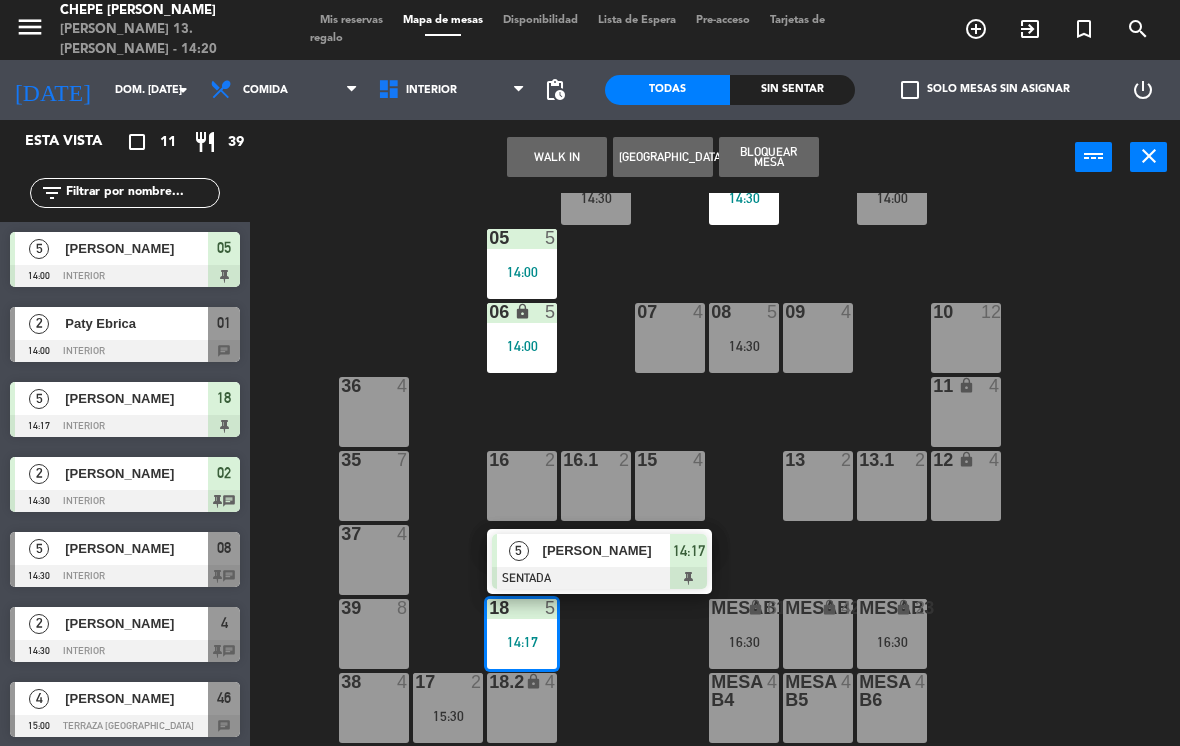 click at bounding box center (599, 578) 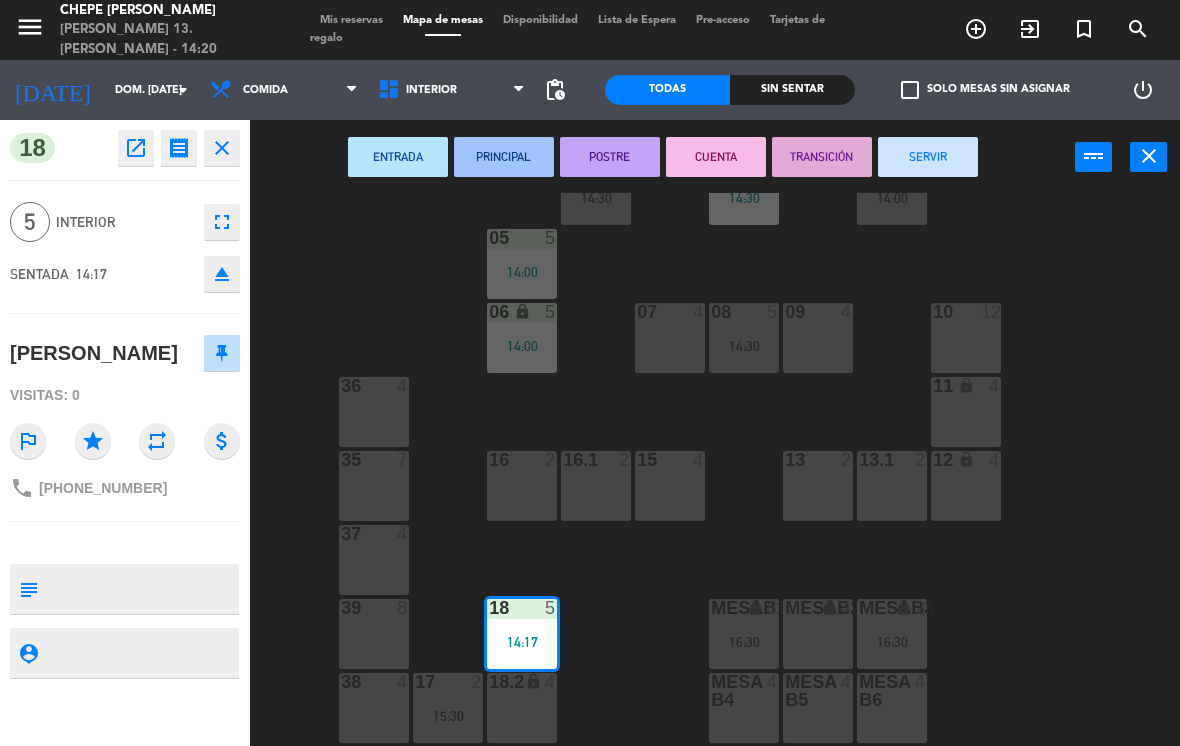 click on "lock" at bounding box center (533, 681) 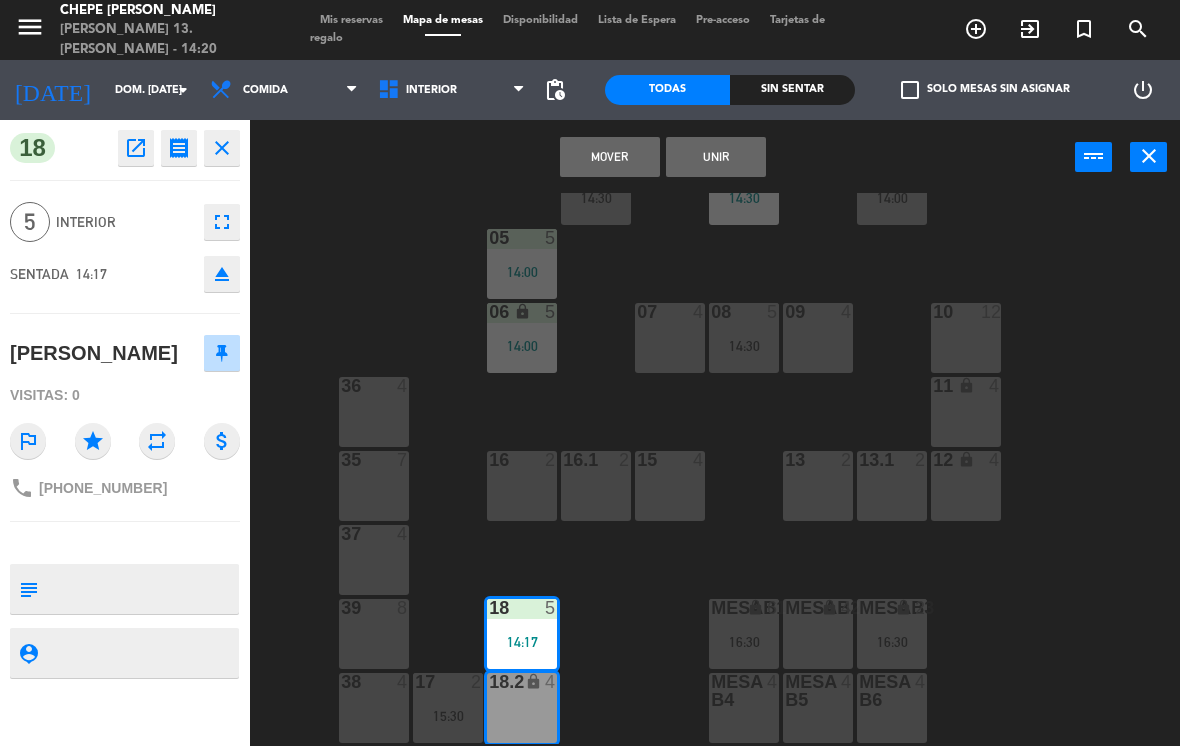 click on "18  5   14:17" at bounding box center [522, 634] 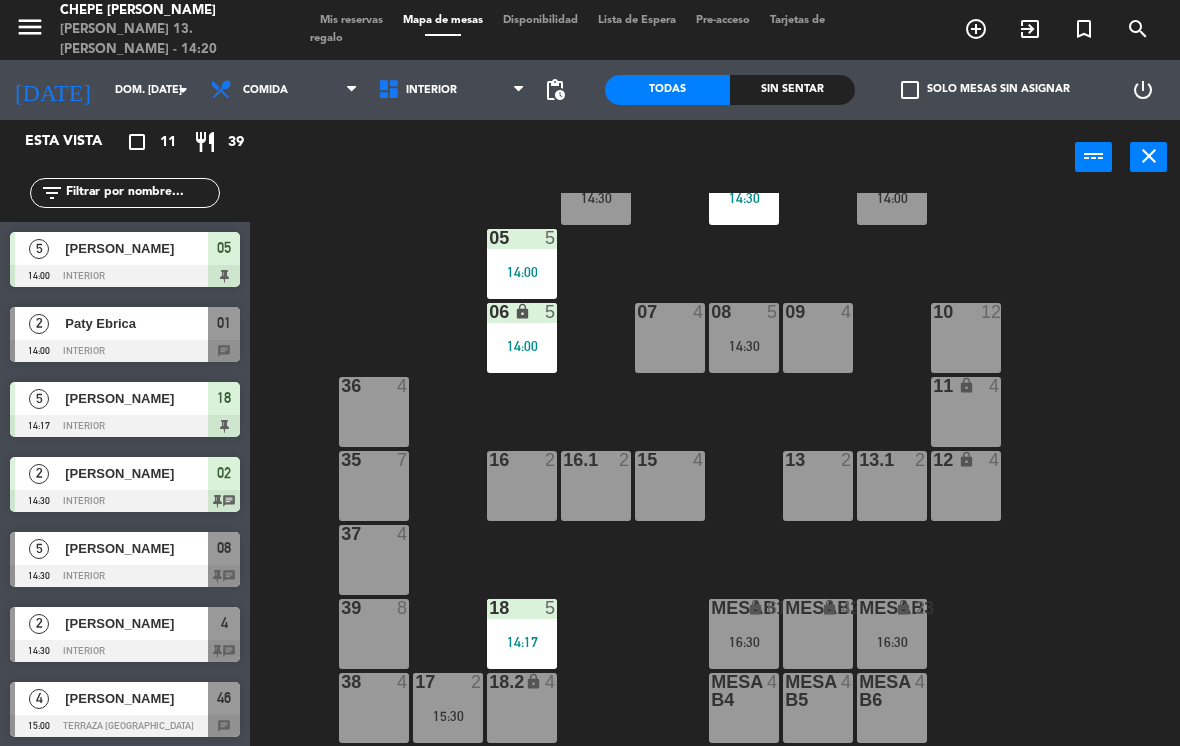 click on "02  2   14:30  4  2   14:30  01  2   14:00  05  5   14:00  06 lock  5   14:00  07  4  09  4  10  12  08  5   14:30  11 lock  4  36  4  16  2  15  4  13  2  12 lock  4  16.1  2  13.1  2  35  7  37  4  18  5   14:17  MesaB1 lock  6   16:30  MESAB2 lock  4  MESAB3 lock  2   16:30  39  8  18.2 lock  4  17  2   15:30  MESA B4  4  MESA B5  4  MESA B6  4  38  4" 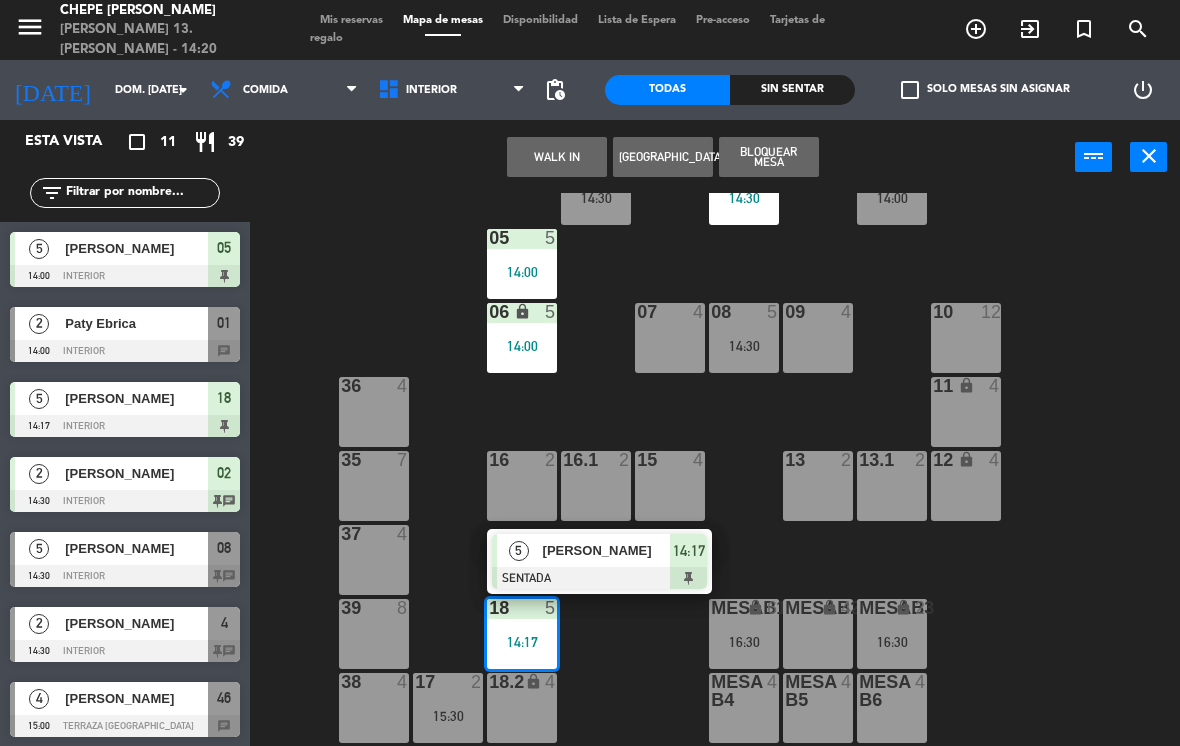 click at bounding box center (599, 578) 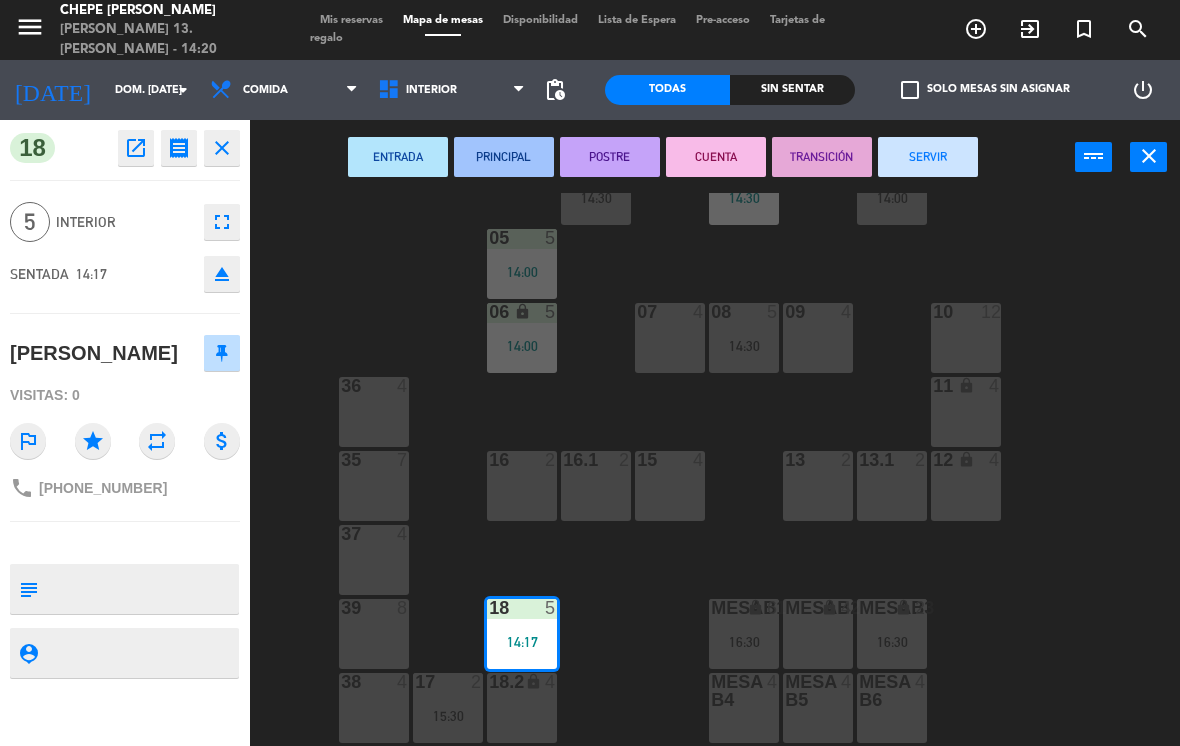 click on "18.2 lock  4" at bounding box center (522, 708) 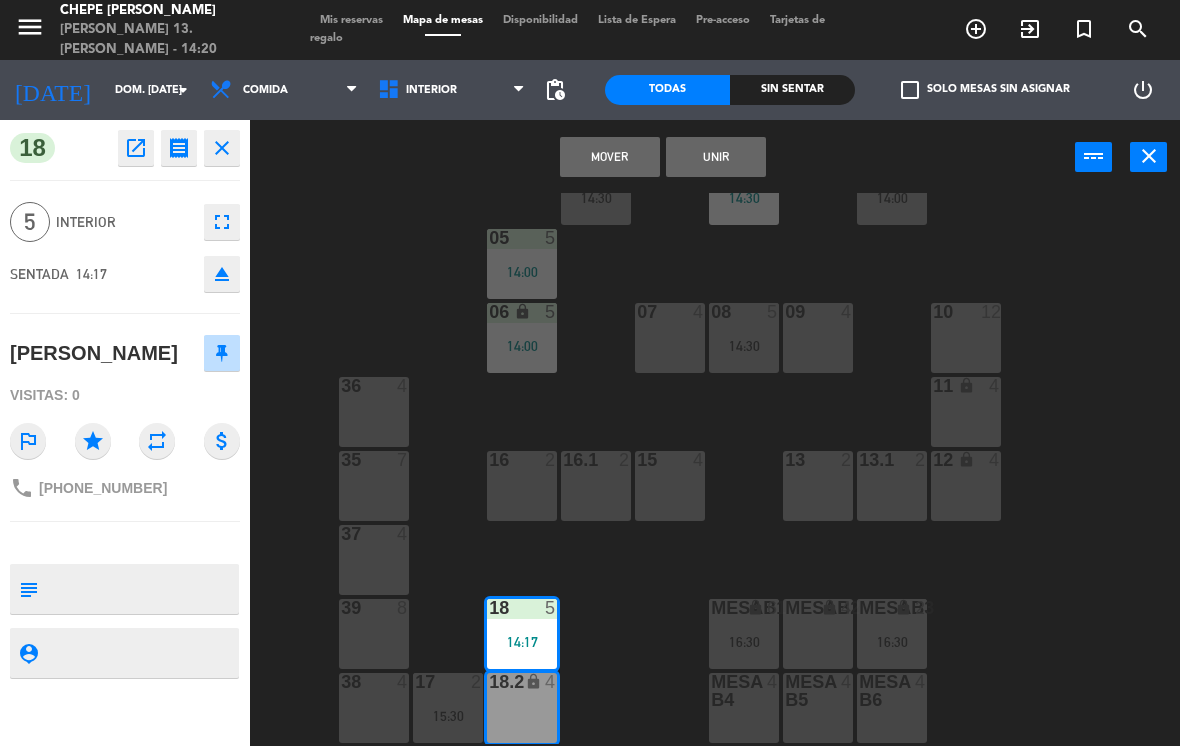 click on "Unir" at bounding box center [716, 157] 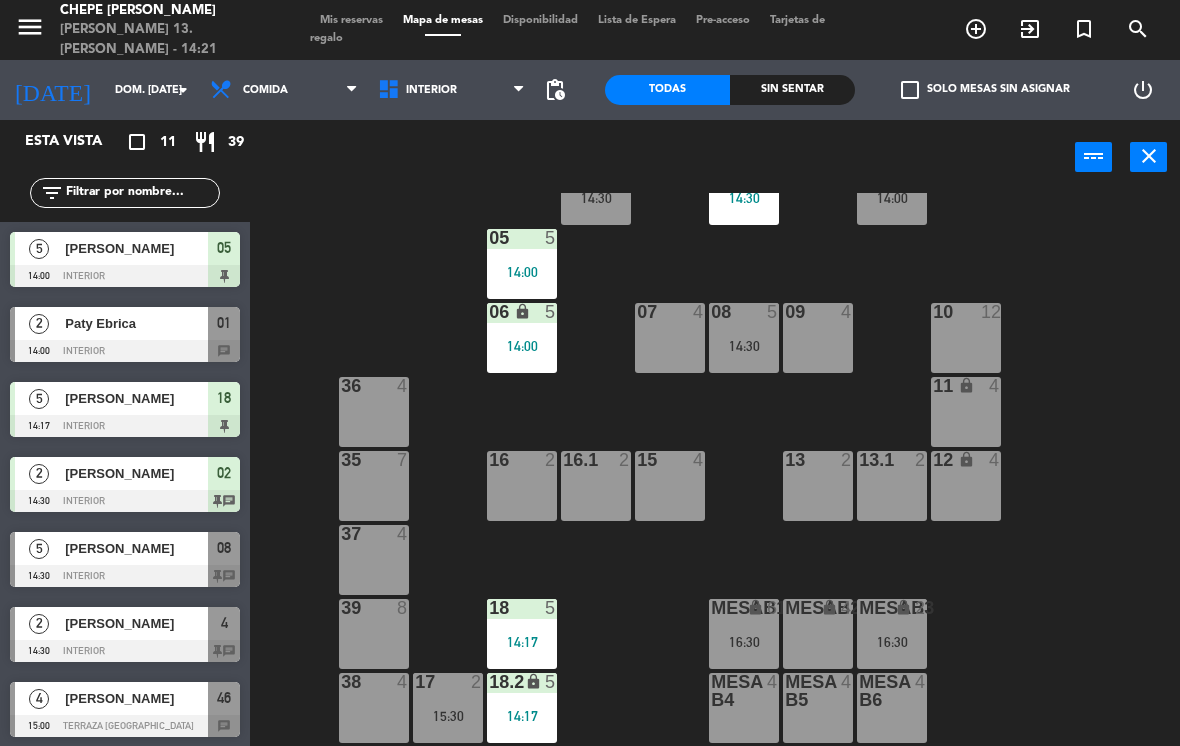 scroll, scrollTop: 73, scrollLeft: 0, axis: vertical 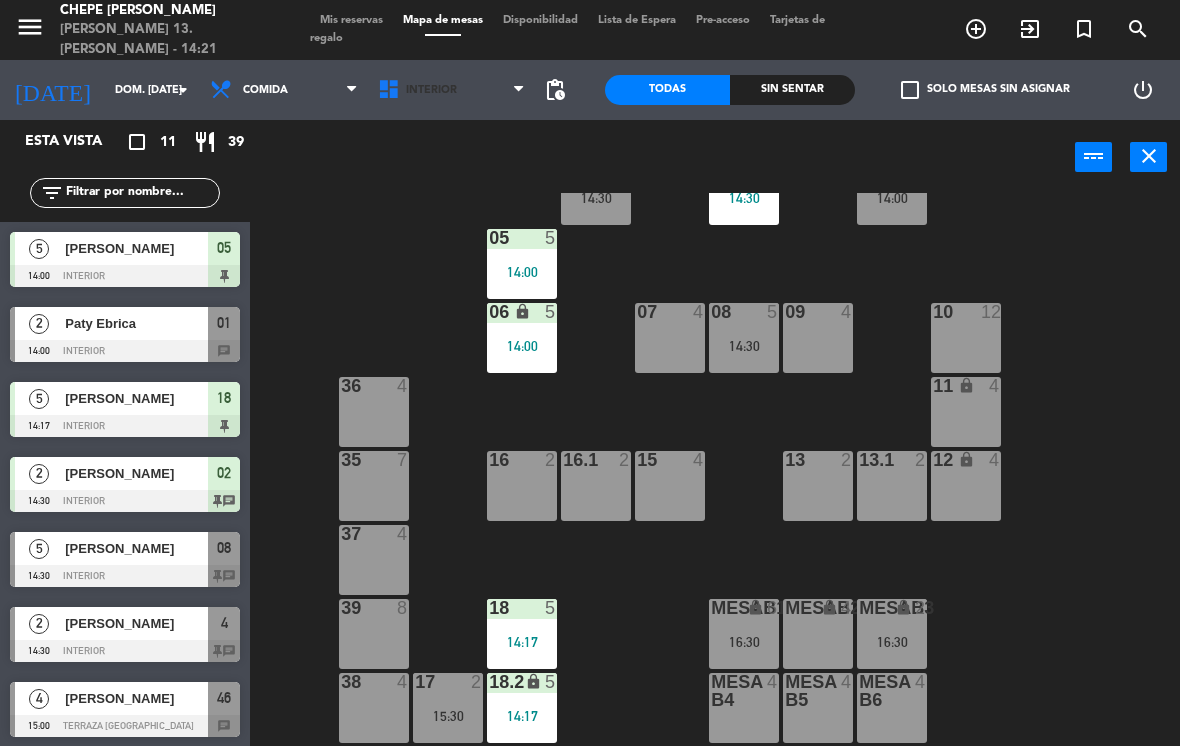 click on "Interior" at bounding box center [452, 90] 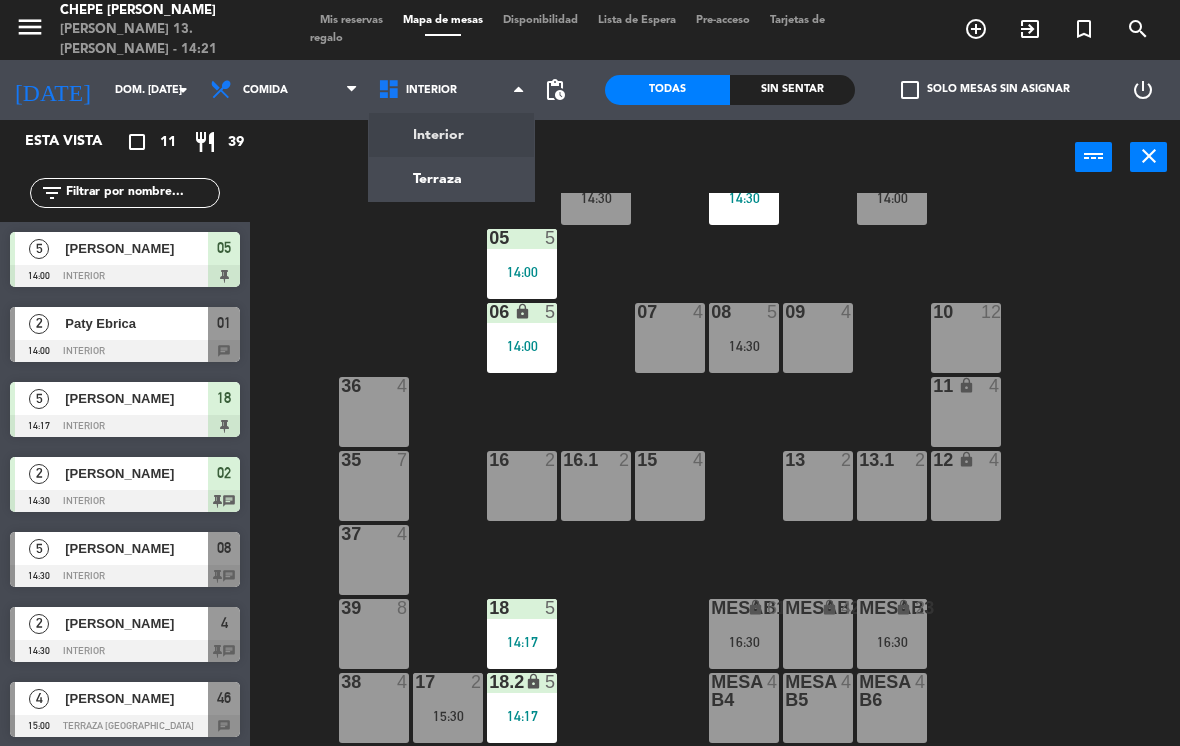 click on "menu  Chepe [PERSON_NAME] 13. [PERSON_NAME] - 14:21   Mis reservas   Mapa de mesas   Disponibilidad   Lista de Espera   Pre-acceso   Tarjetas de regalo  add_circle_outline exit_to_app turned_in_not search [DATE]    dom. [DATE] arrow_drop_down  Comida  Cena  Comida  Comida  Cena  Interior   Terraza   Interior   Interior   Terraza  pending_actions  Todas  Sin sentar  check_box_outline_blank   Solo mesas sin asignar   power_settings_new   Esta vista   crop_square  11  restaurant  39 filter_list  5   [PERSON_NAME]   14:00   Interior  05  2   Paty Ebrica   14:00   Interior  01 chat  5   [PERSON_NAME]   14:17   Interior  18  2   [PERSON_NAME]   14:30   Interior  02 chat  5   [PERSON_NAME]   14:30   Interior  08 chat  2   [PERSON_NAME]    14:30   Interior  4 chat  4   [PERSON_NAME]   15:00   Terraza La Paz  46 chat  2   [PERSON_NAME]   15:30   Interior  17 chat  4   [PERSON_NAME]   15:30   Terraza [GEOGRAPHIC_DATA]  43 chat  2   [PERSON_NAME]   16:30   Privado  MESAB3  6   [PERSON_NAME]   16:30   Interior  MesaB1 close 02 4" 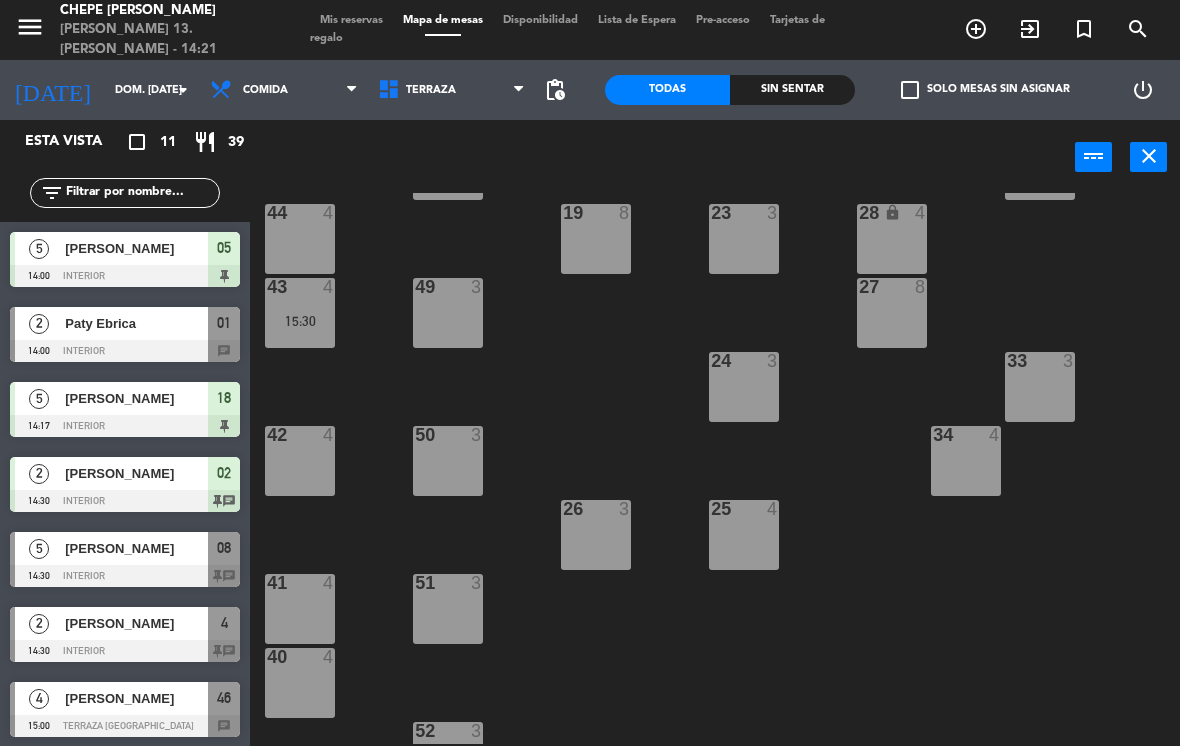 scroll, scrollTop: 264, scrollLeft: 0, axis: vertical 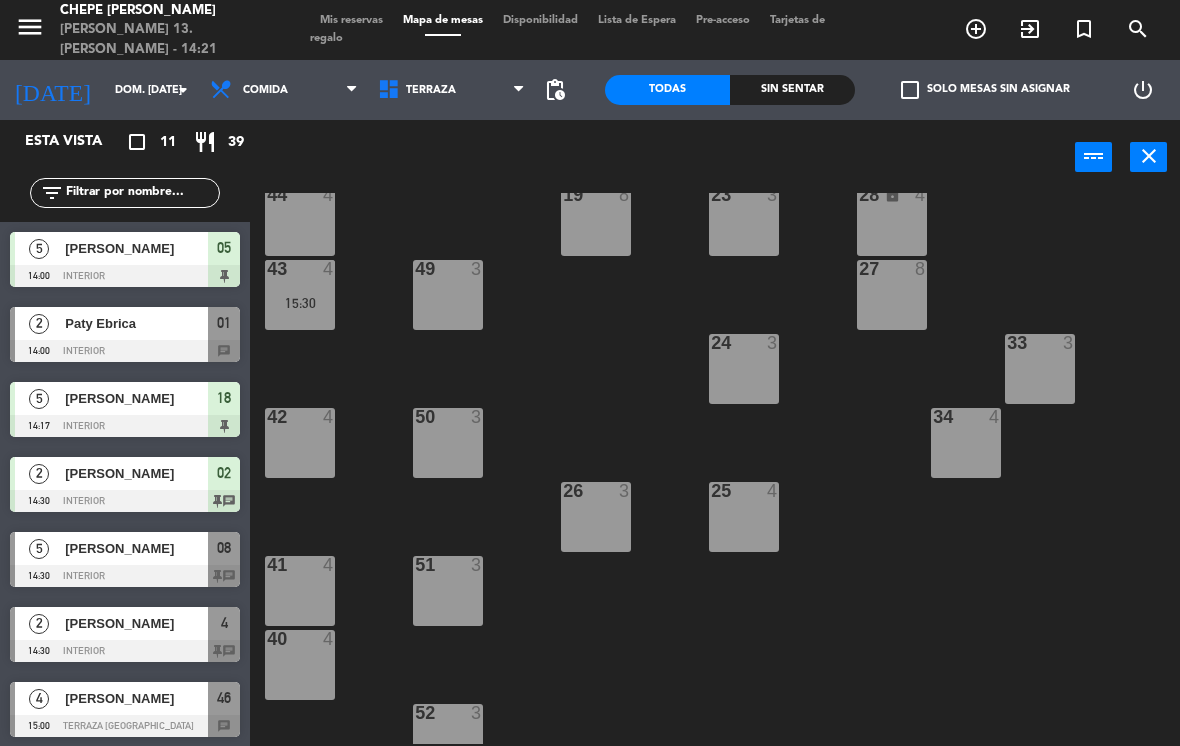 click at bounding box center [300, 417] 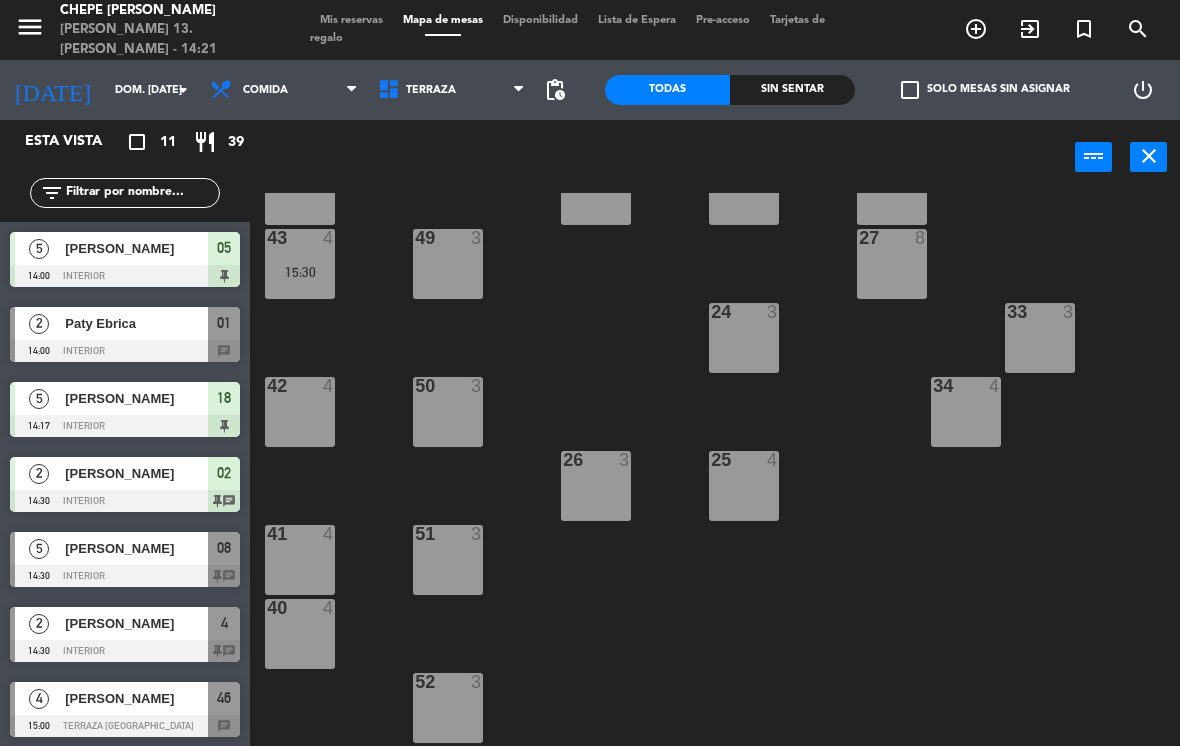 scroll, scrollTop: 295, scrollLeft: 0, axis: vertical 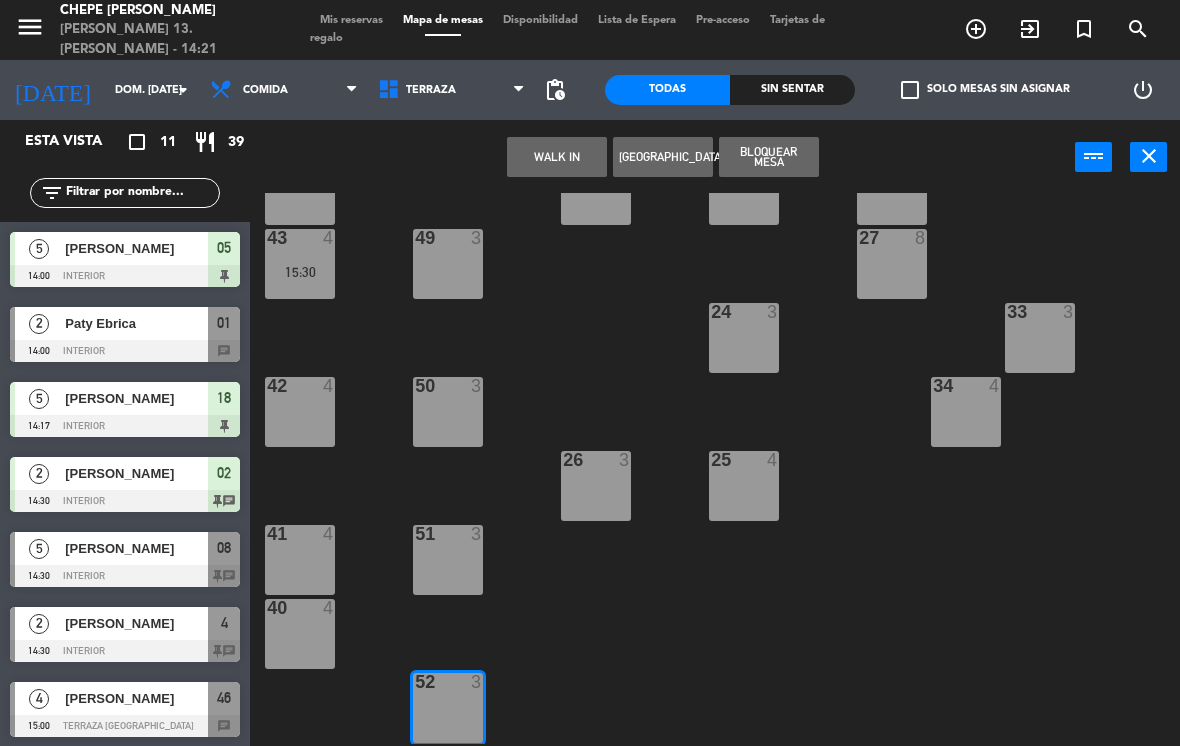 click on "WALK IN" at bounding box center (557, 157) 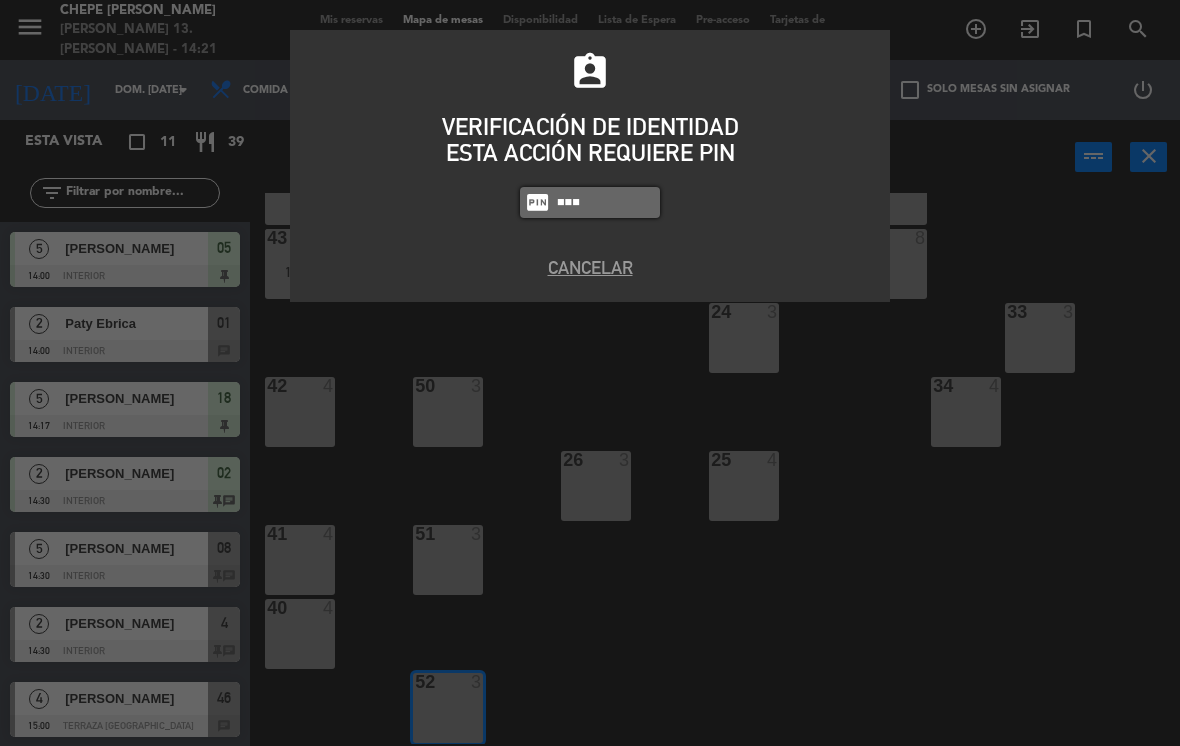 type on "4836" 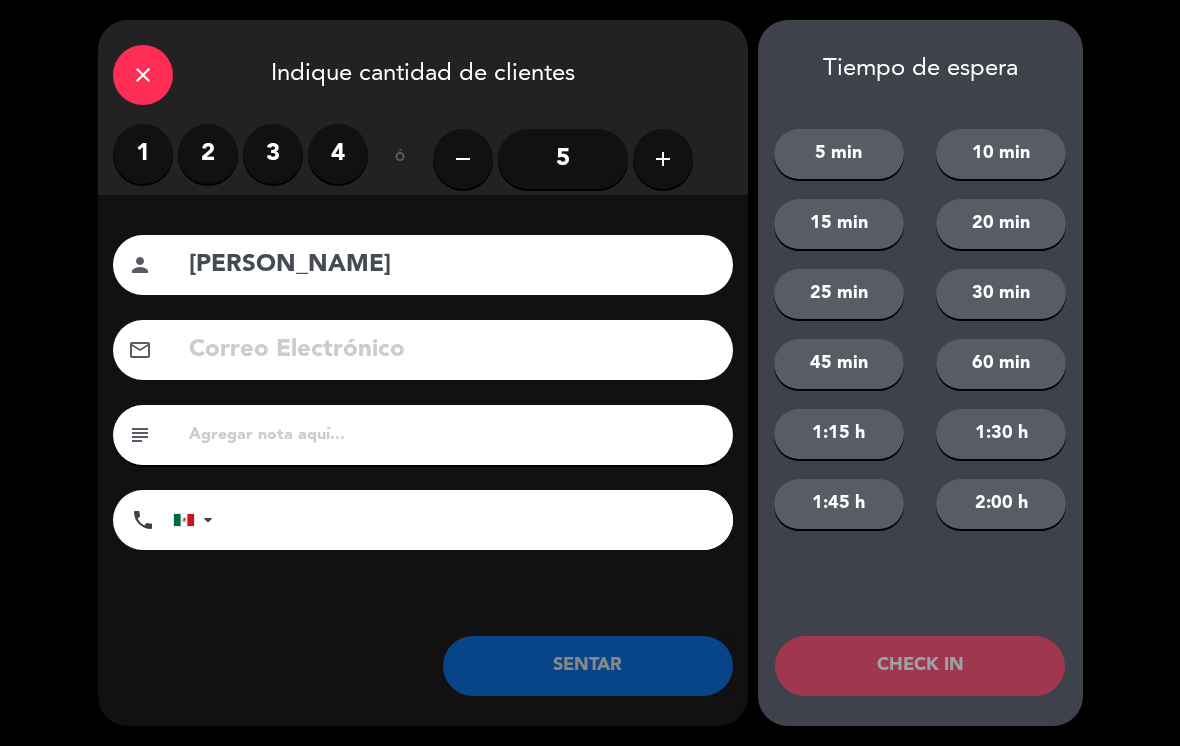 type on "[PERSON_NAME]" 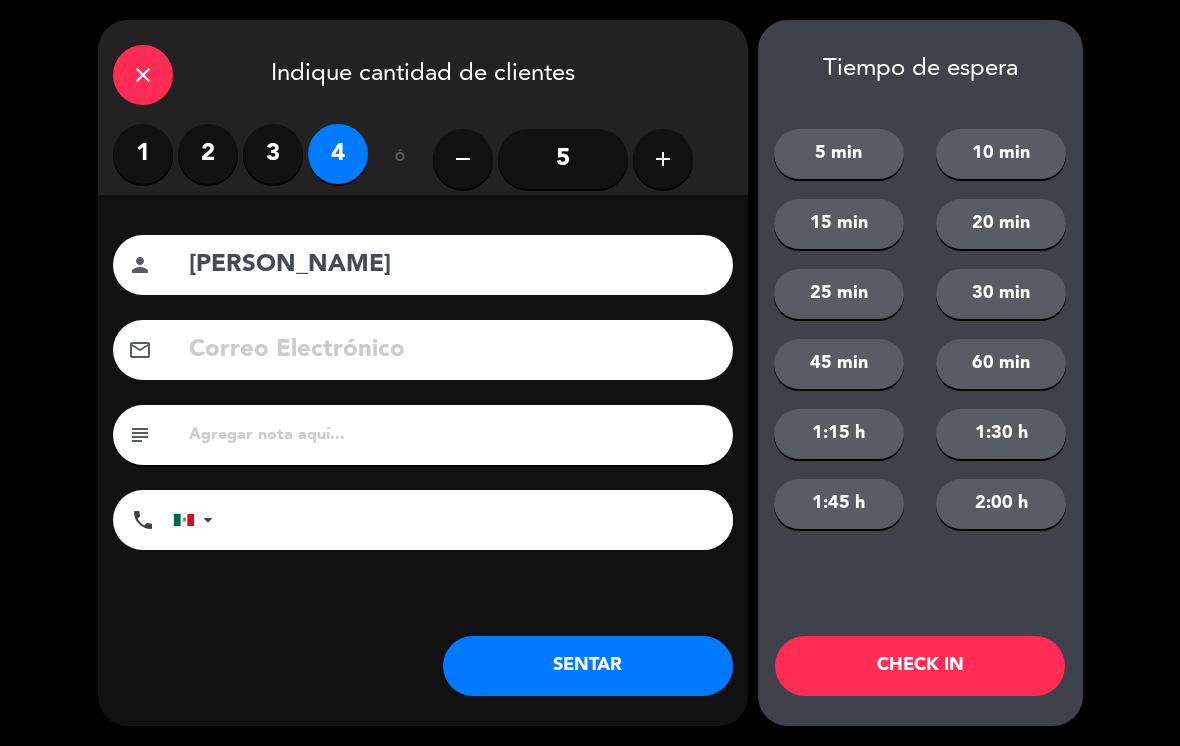 click on "SENTAR" 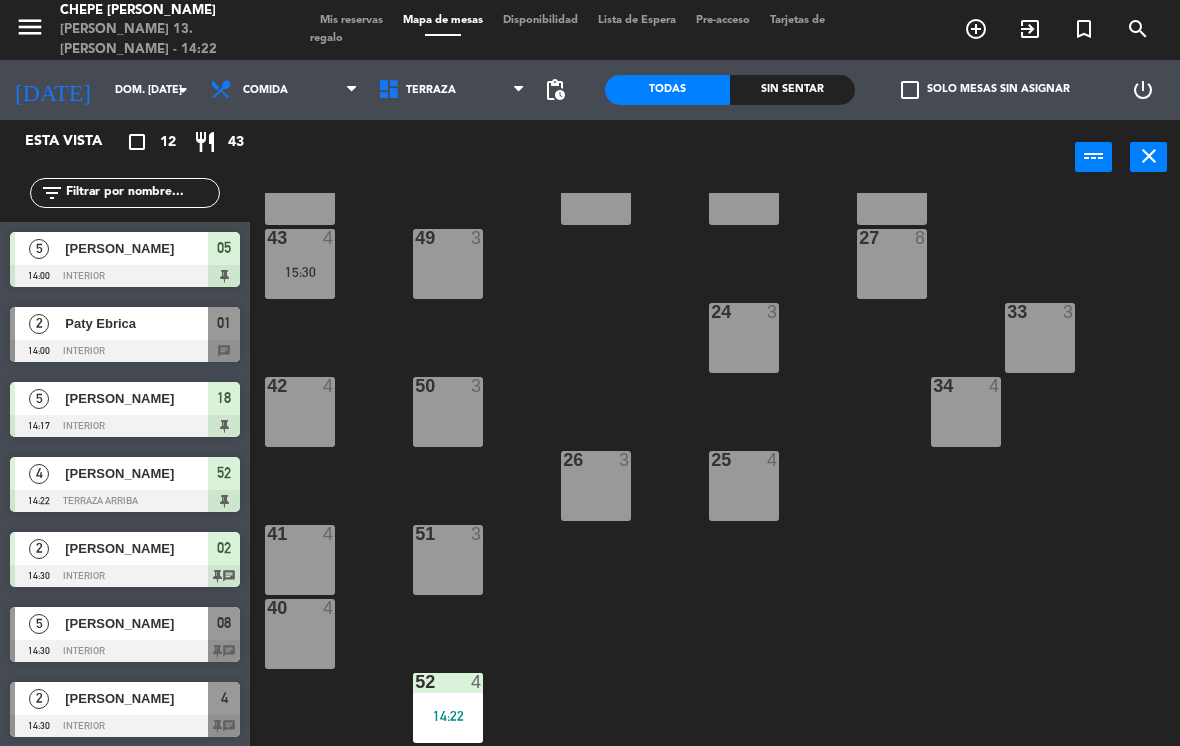 scroll, scrollTop: 271, scrollLeft: 0, axis: vertical 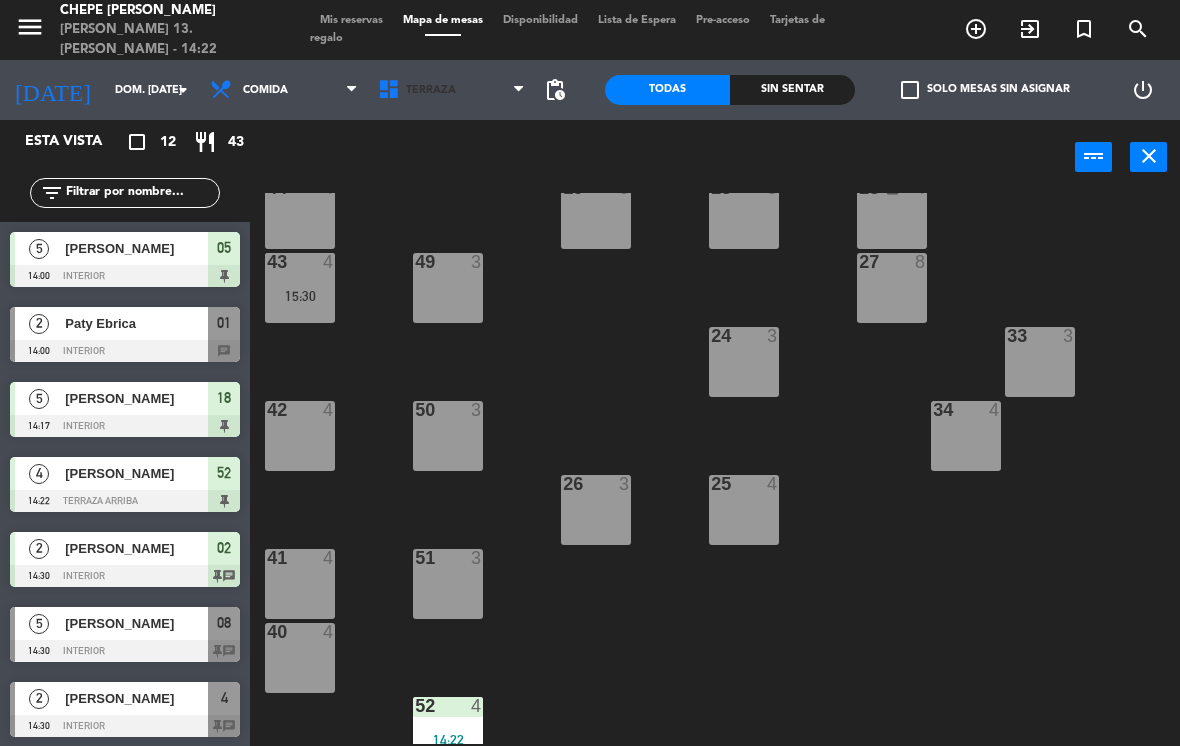 click on "Terraza" at bounding box center [452, 90] 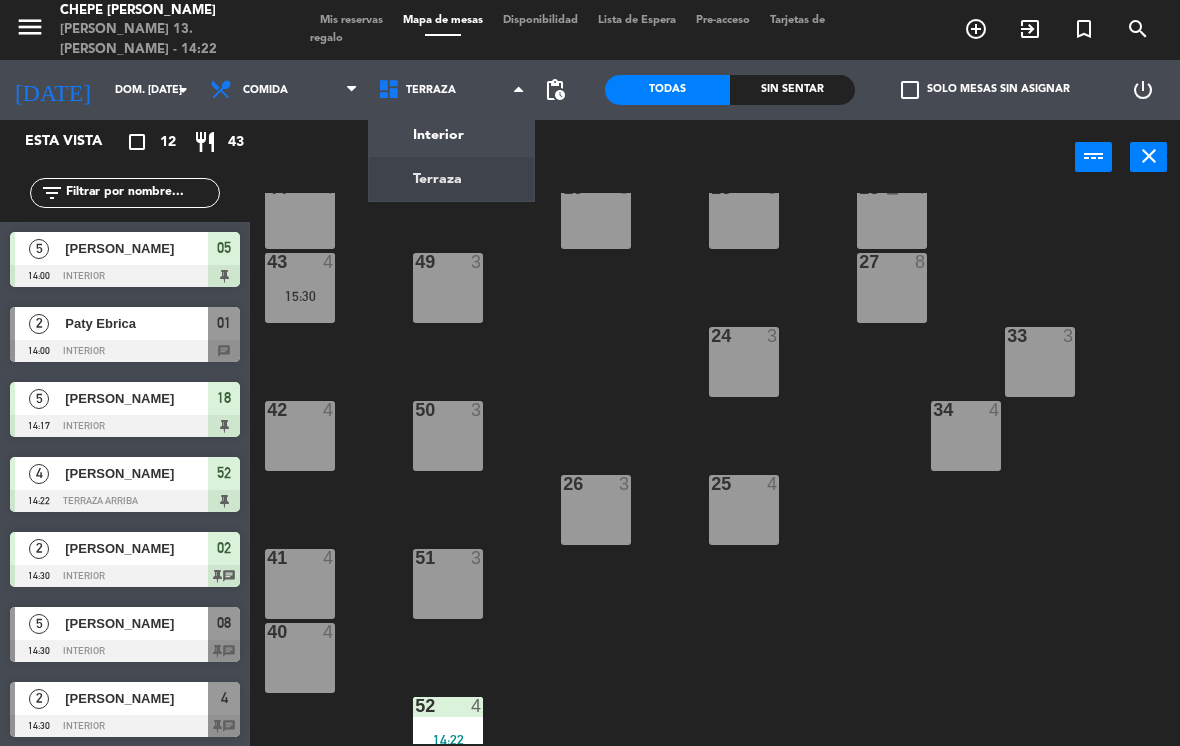 click on "menu  Chepe [PERSON_NAME] 13. [PERSON_NAME] - 14:22   Mis reservas   Mapa de mesas   Disponibilidad   Lista de Espera   Pre-acceso   Tarjetas de regalo  add_circle_outline exit_to_app turned_in_not search [DATE]    dom. [DATE] arrow_drop_down  Comida  Cena  Comida  Comida  Cena  Interior   Terraza   Terraza   Interior   Terraza  pending_actions  Todas  Sin sentar  check_box_outline_blank   Solo mesas sin asignar   power_settings_new   Esta vista   crop_square  12  restaurant  43 filter_list  5   [PERSON_NAME]   14:00   Interior  05  2   Paty Ebrica   14:00   Interior  01 chat  5   [PERSON_NAME]   14:17   Interior  18  4   [PERSON_NAME]   14:22   Terraza Arriba  52  2   [PERSON_NAME]   14:30   Interior  02 chat  5   [PERSON_NAME][GEOGRAPHIC_DATA]   14:30   Interior  08 chat  2   [PERSON_NAME]    14:30   Interior  4 chat  4   [PERSON_NAME]   15:00   Terraza La Paz  46 chat  2   [PERSON_NAME]   15:30   Interior  17 chat  4   [PERSON_NAME]   15:30   Terraza [GEOGRAPHIC_DATA]  43 chat  2   [PERSON_NAME]   16:30   Privado  MESAB3  6  21" 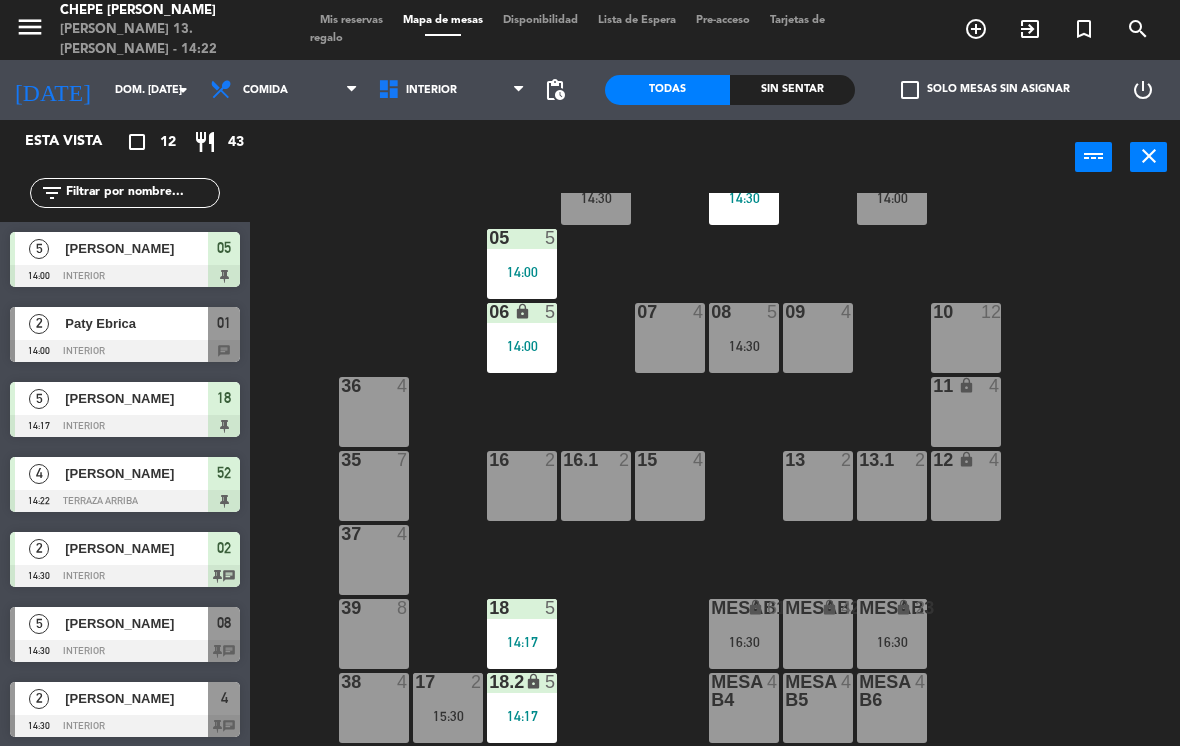 scroll, scrollTop: 73, scrollLeft: 0, axis: vertical 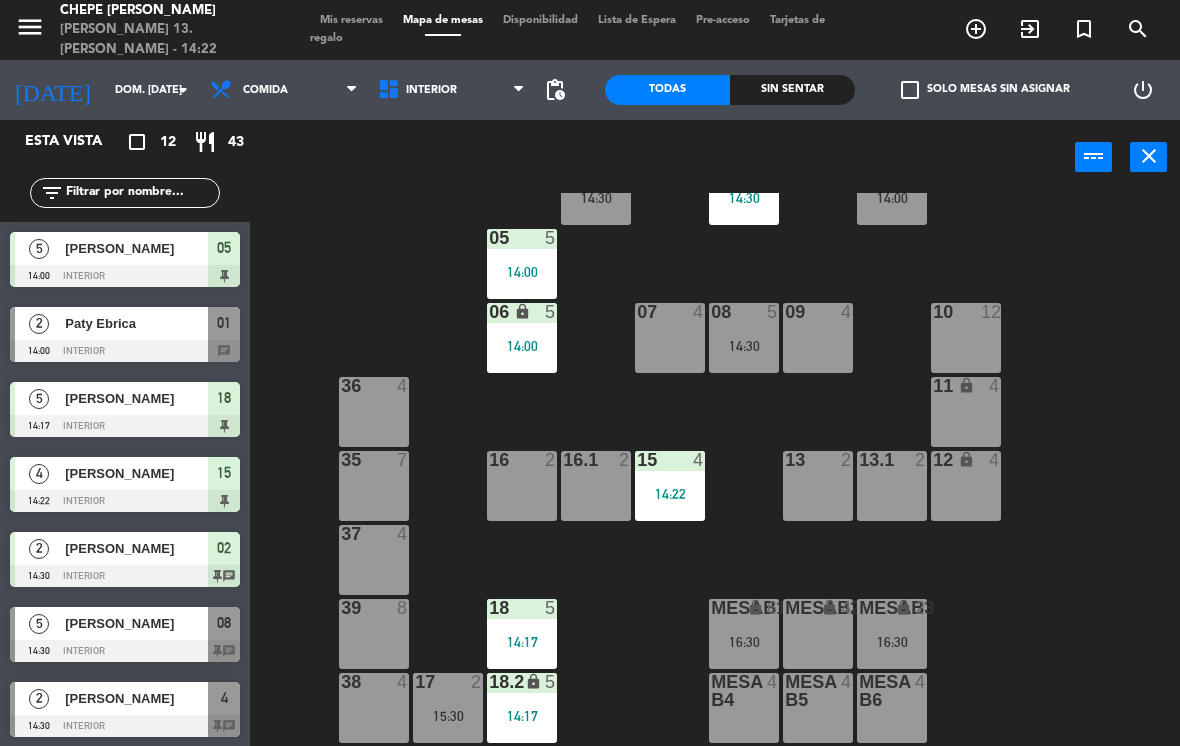 click on "14:22" at bounding box center [670, 494] 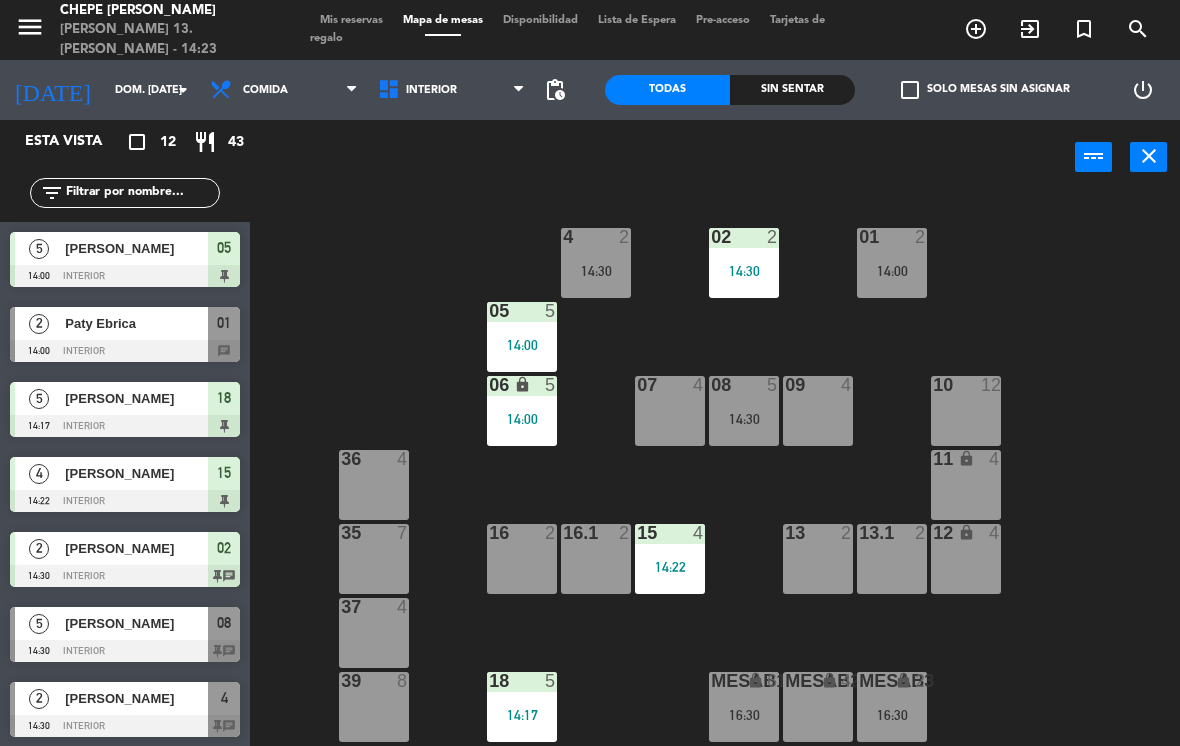 scroll, scrollTop: -1, scrollLeft: 0, axis: vertical 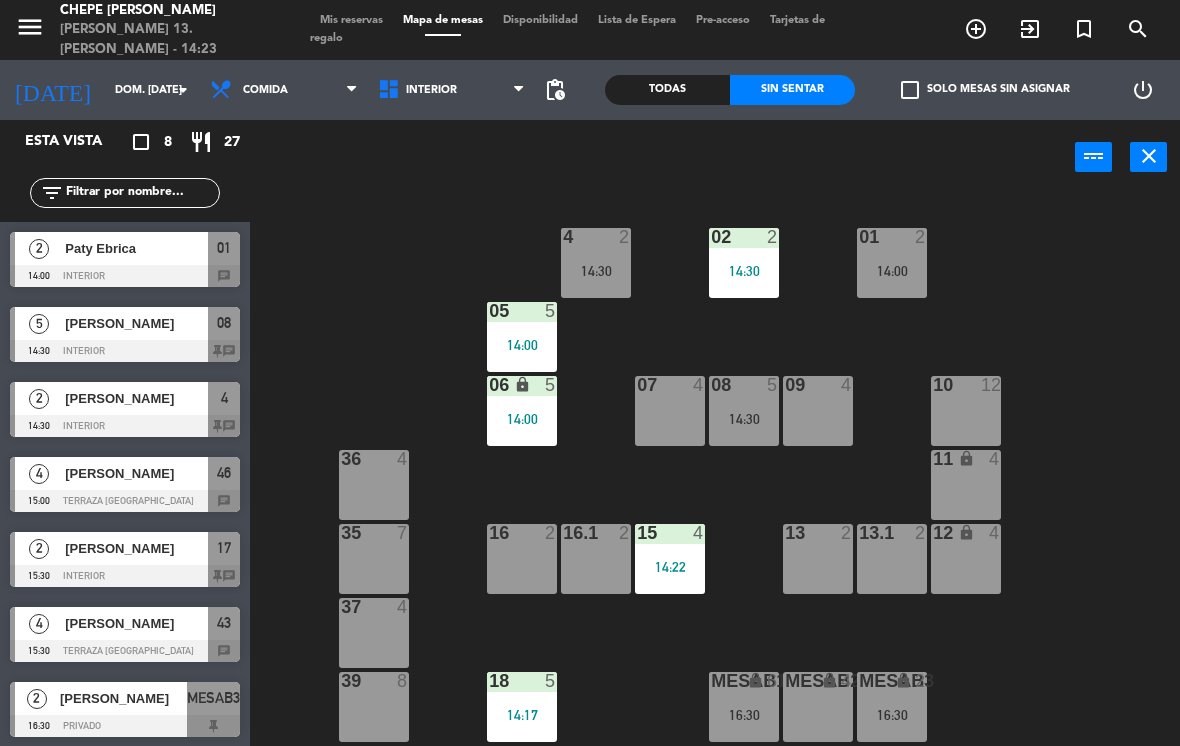 click at bounding box center (125, 351) 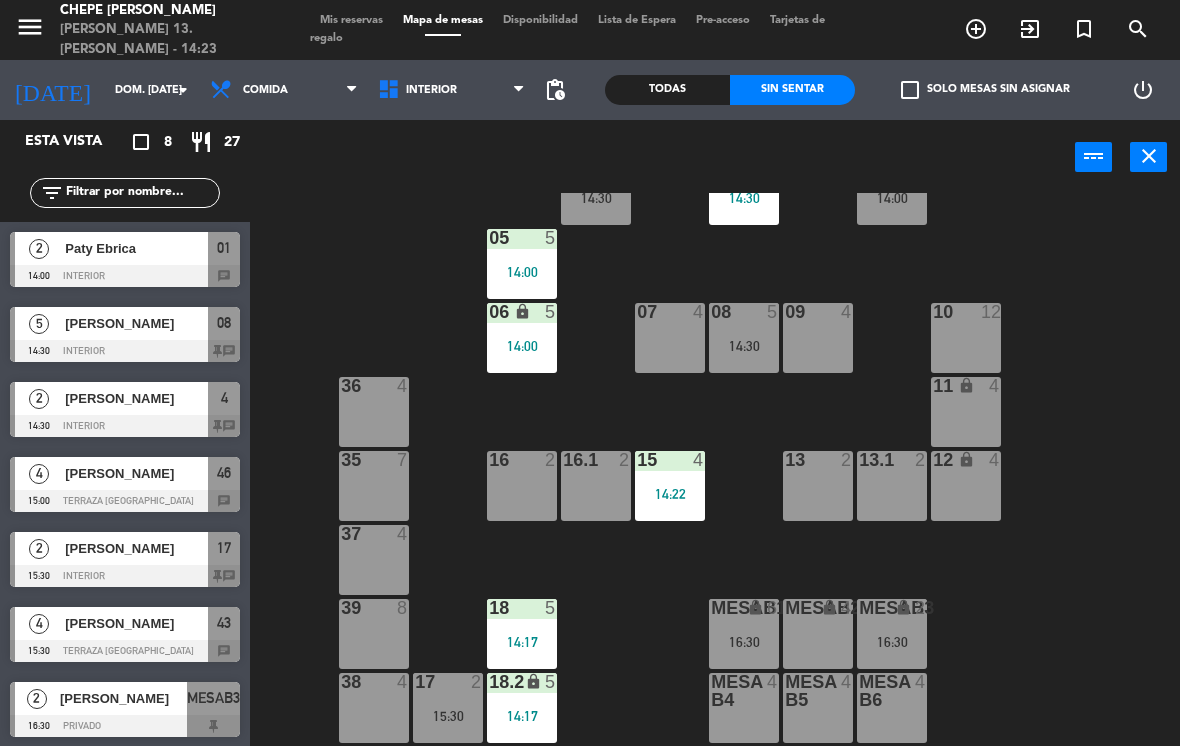 scroll, scrollTop: 73, scrollLeft: 0, axis: vertical 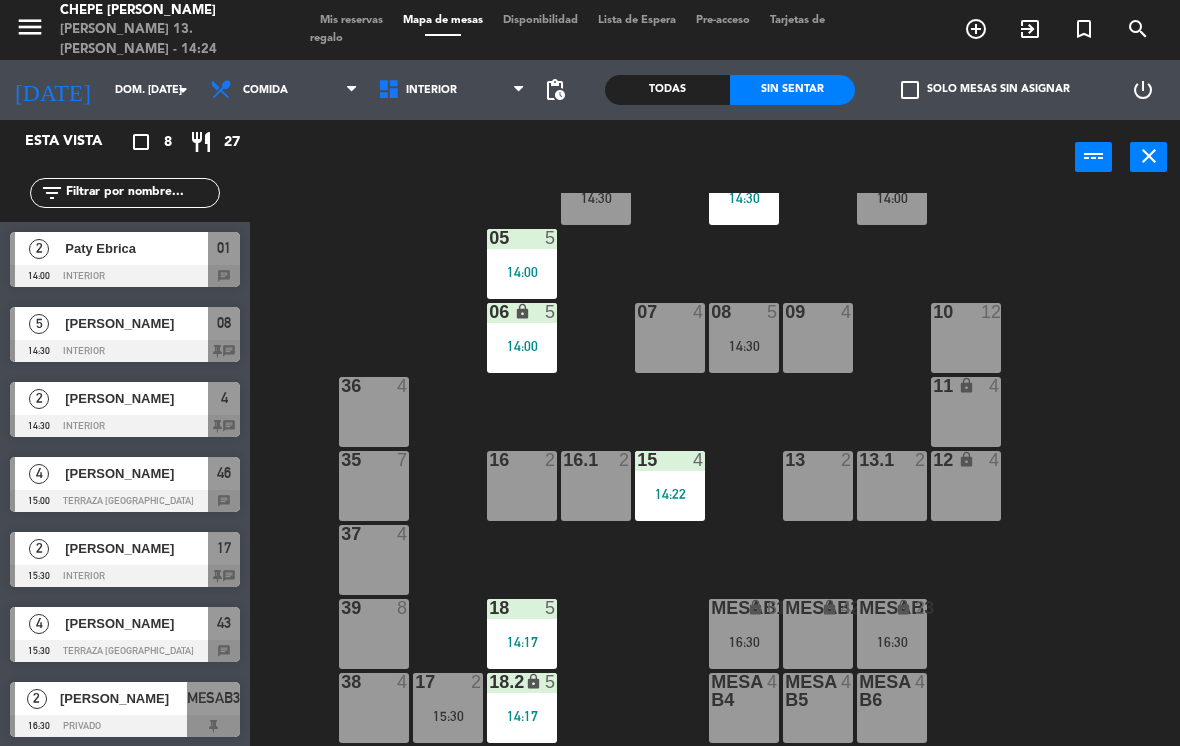 click on "MesaB1 lock  6   16:30" at bounding box center [744, 634] 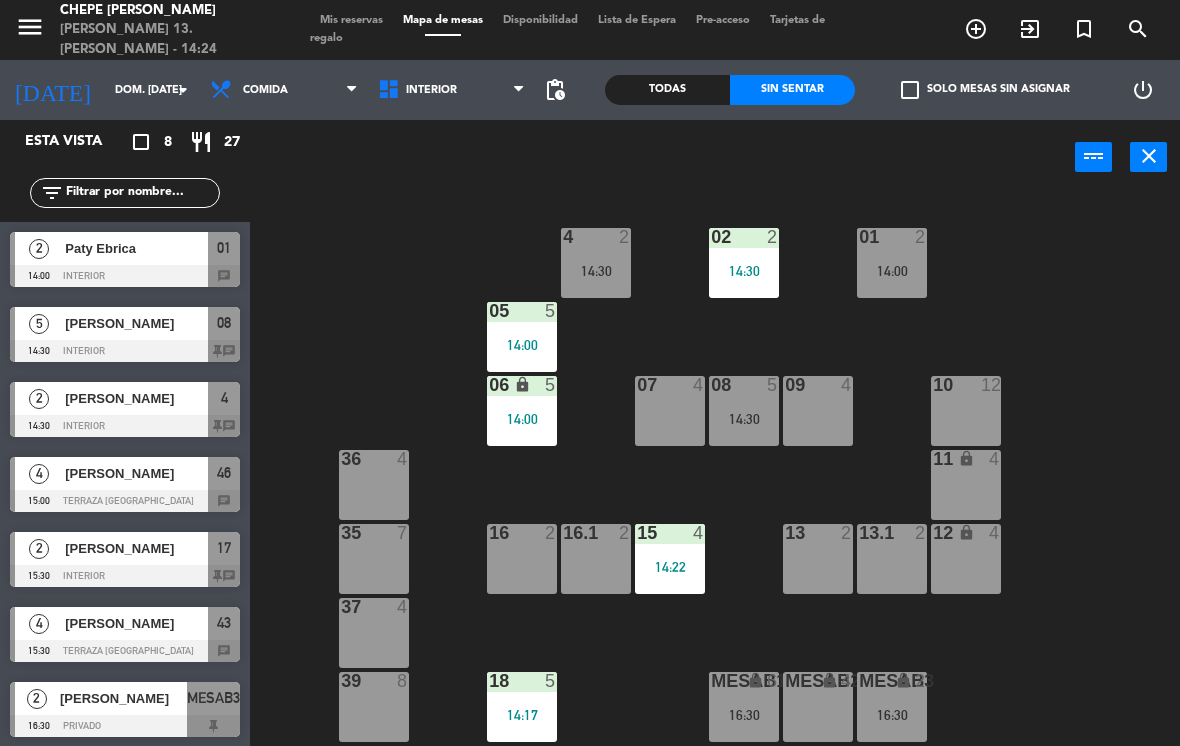 scroll, scrollTop: 0, scrollLeft: 0, axis: both 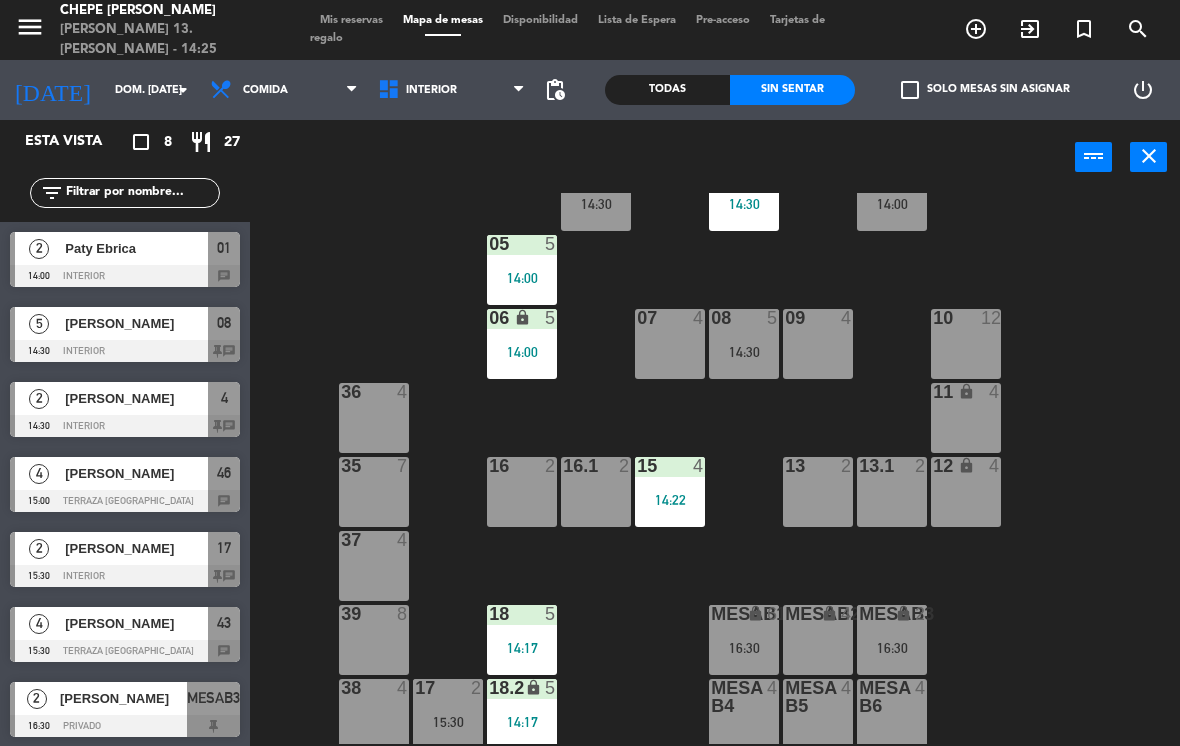 click on "09  4" at bounding box center (818, 344) 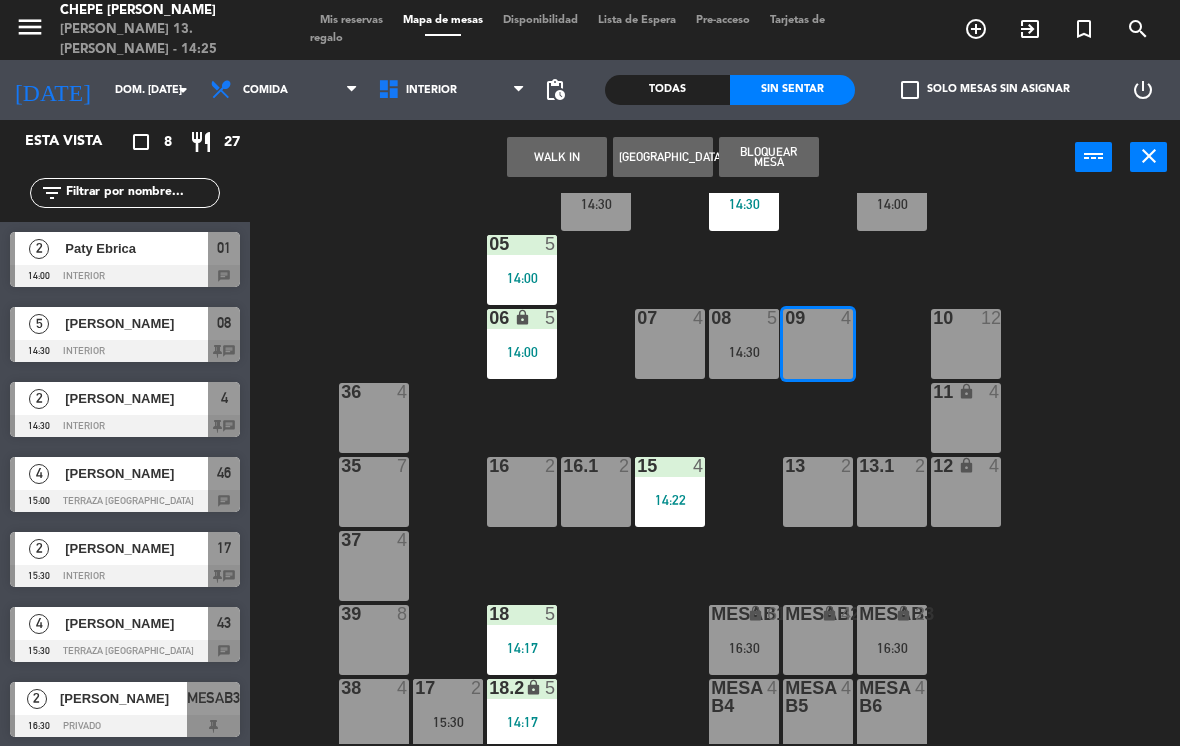 click on "14:30" at bounding box center (744, 352) 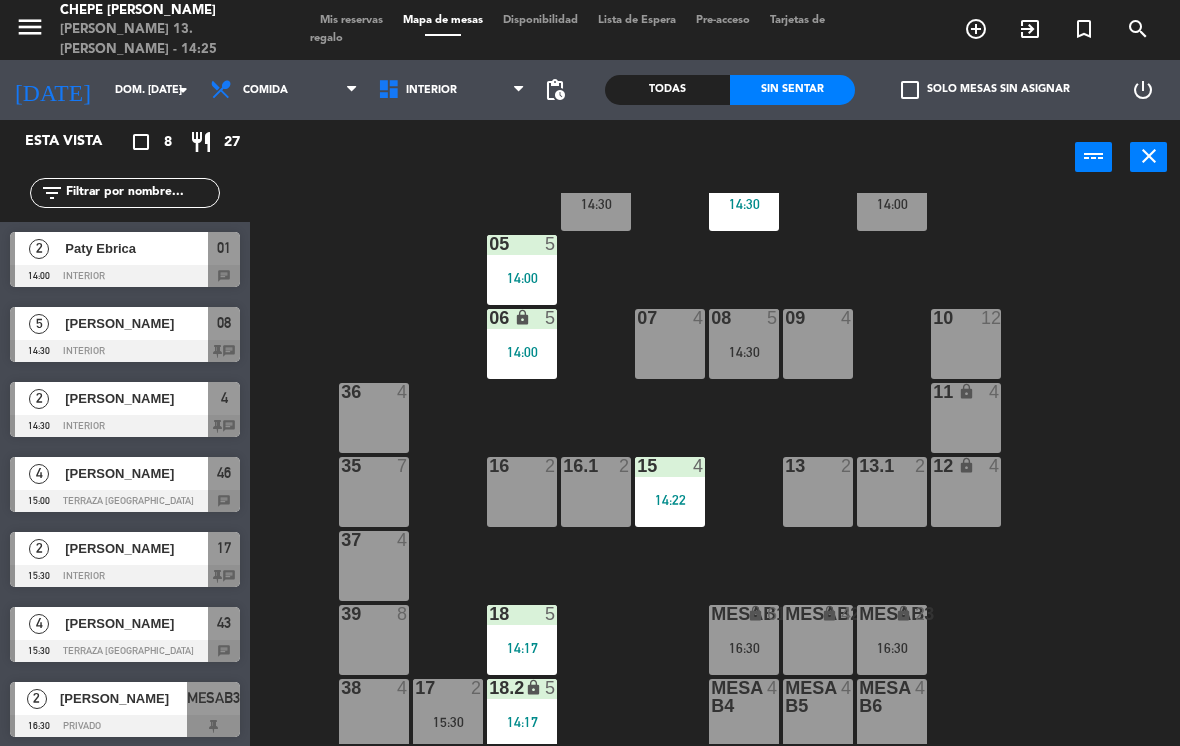 click on "02  2   14:30  4  2   14:30  01  2   14:00  05  5   14:00  06 lock  5   14:00  07  4  09  4  10  12  08  5   14:30  11 lock  4  36  4  16  2  15  4   14:22  13  2  12 lock  4  16.1  2  13.1  2  35  7  37  4  18  5   14:17  MesaB1 lock  6   16:30  MESAB2 lock  4  MESAB3 lock  2   16:30  39  8  18.2 lock  5   14:17  17  2   15:30  MESA B4  4  MESA B5  4  MESA B6  4  38  4" 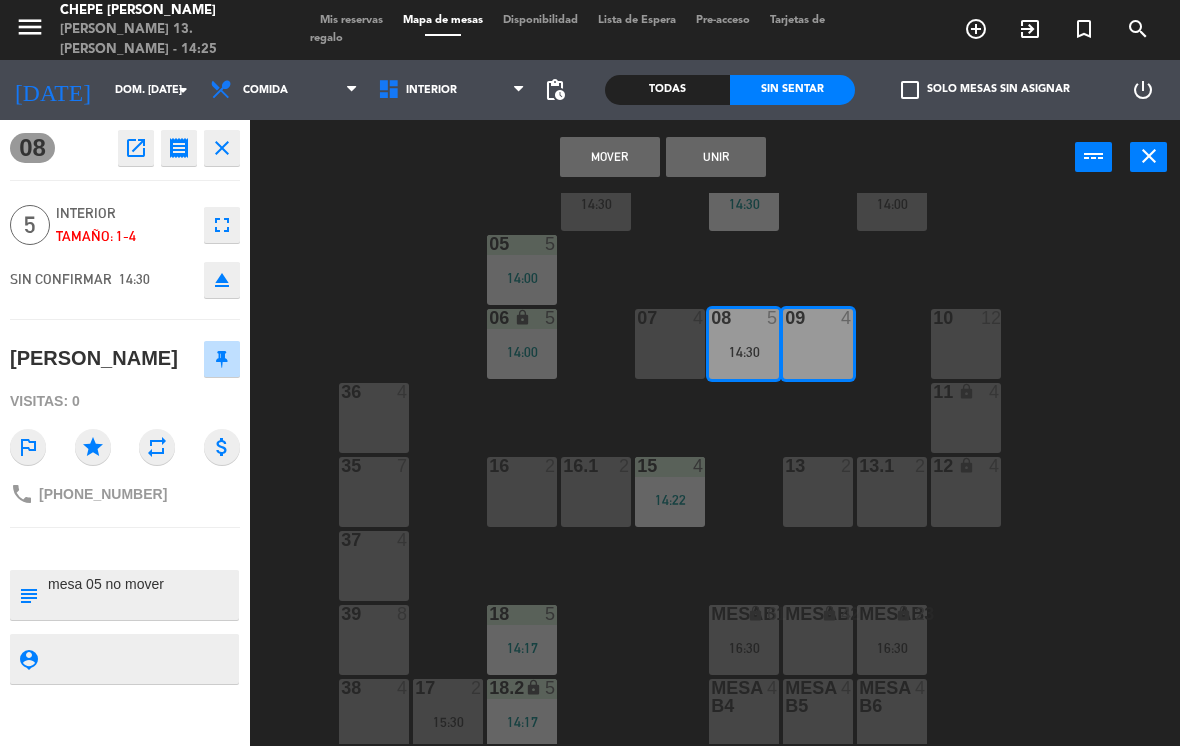 click on "Mover" at bounding box center (610, 157) 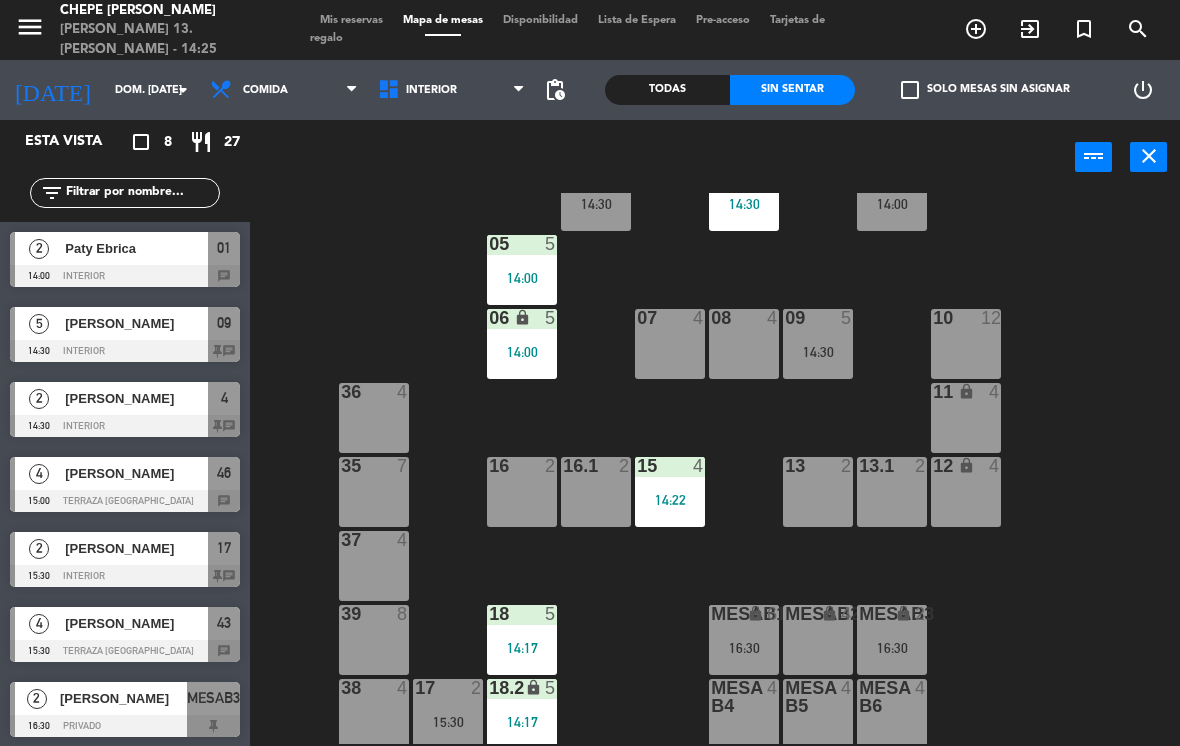 click on "09  5   14:30" at bounding box center [818, 344] 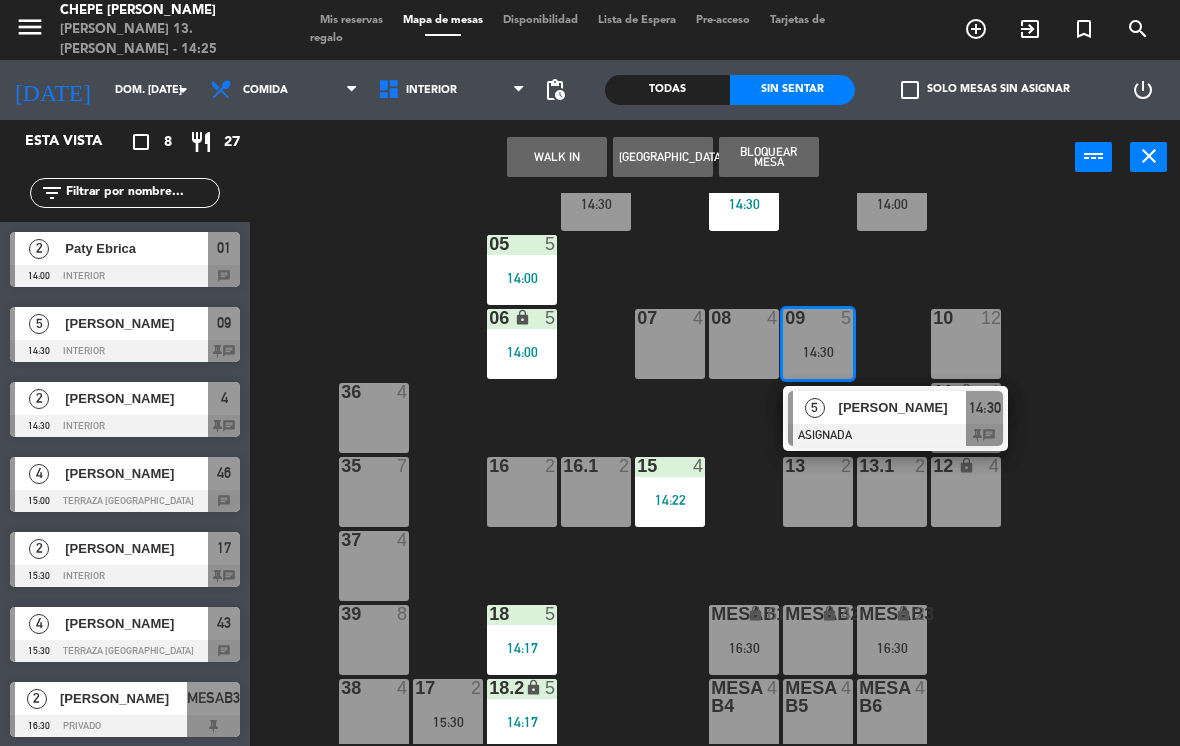 click at bounding box center [895, 435] 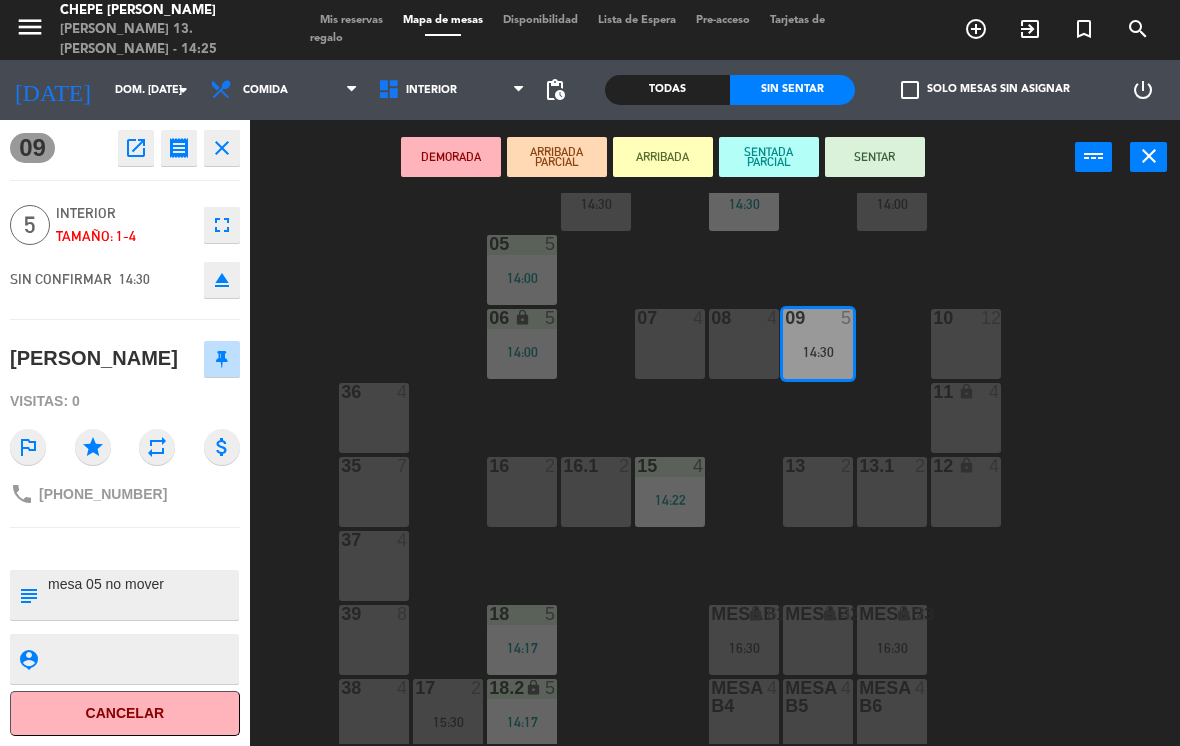 click on "SENTAR" at bounding box center [875, 157] 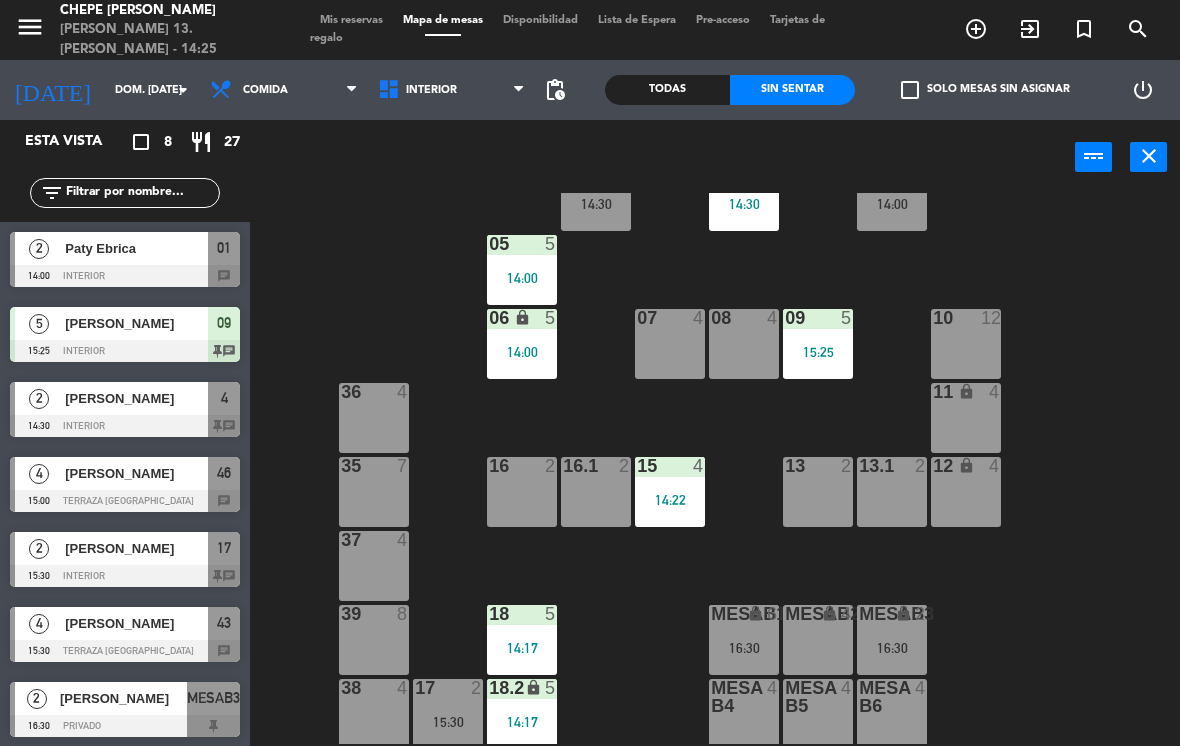 click on "09  5   15:25" at bounding box center (818, 344) 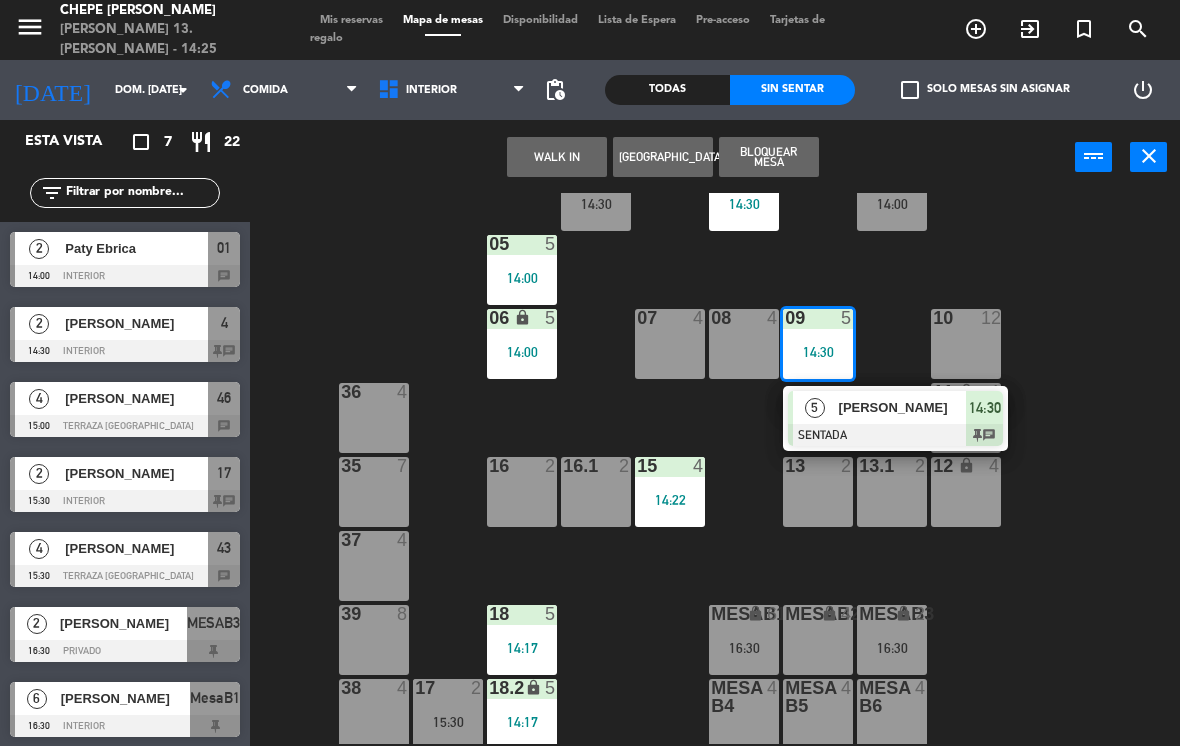 click at bounding box center [895, 435] 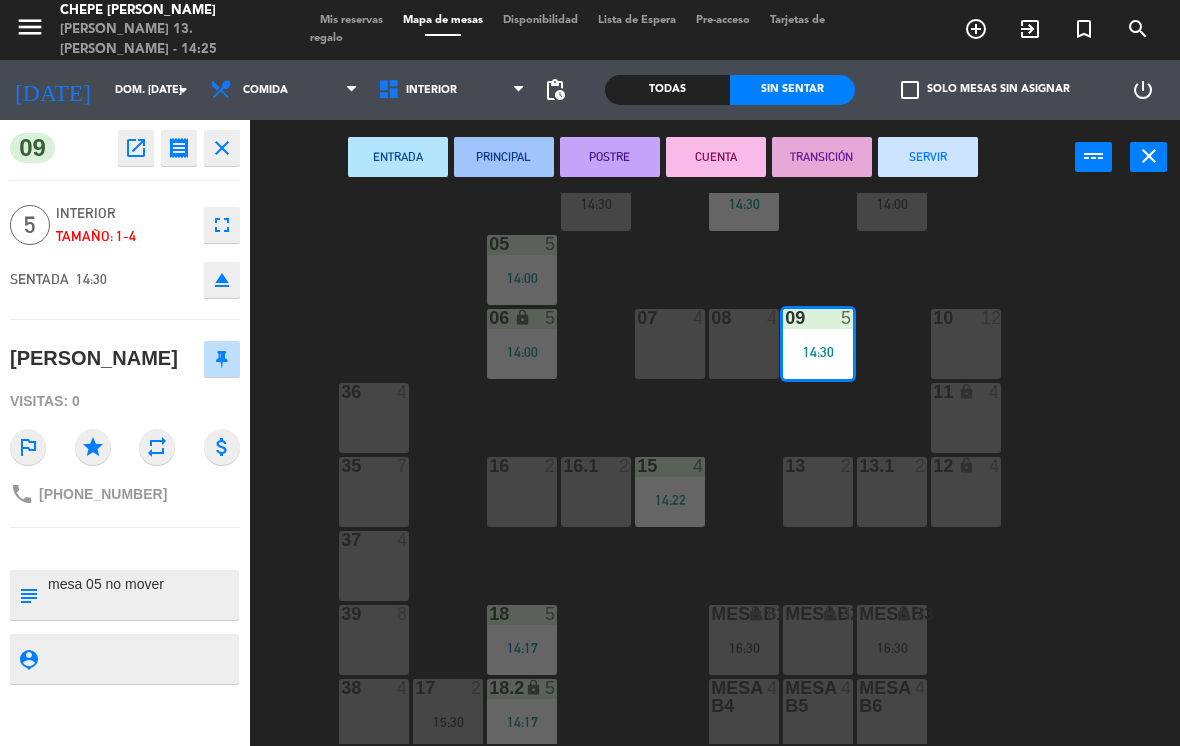 click on "fullscreen" 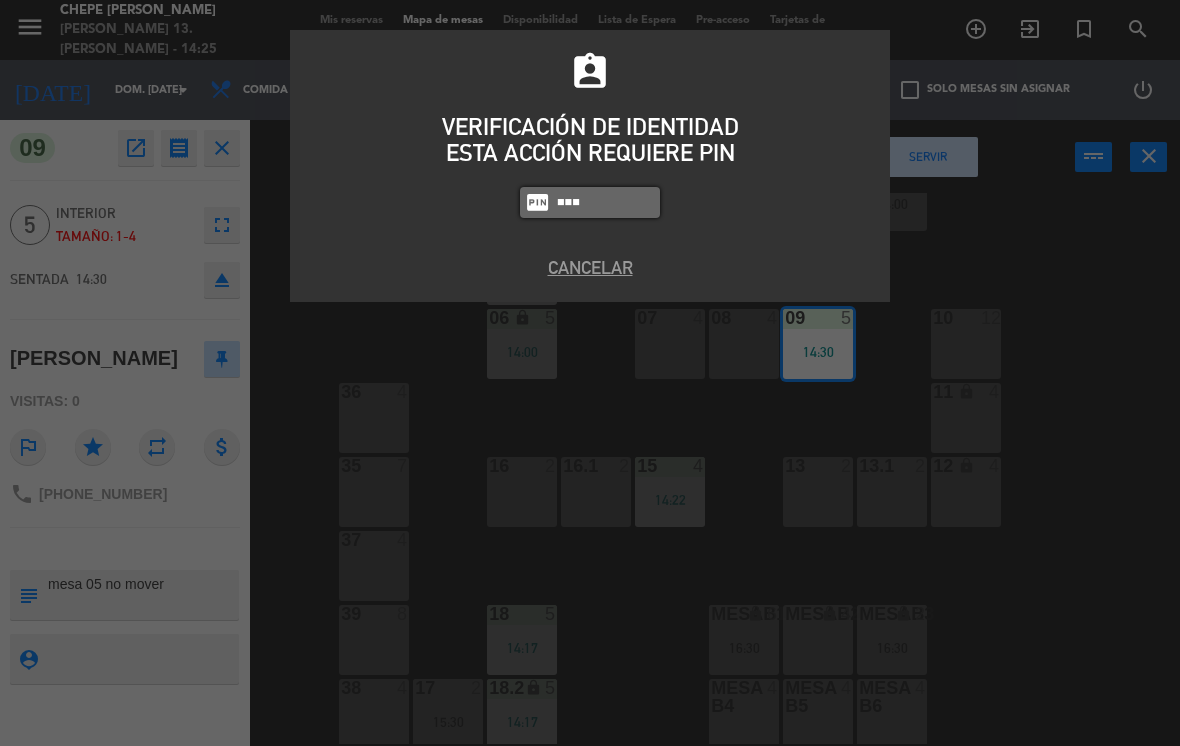 type on "4836" 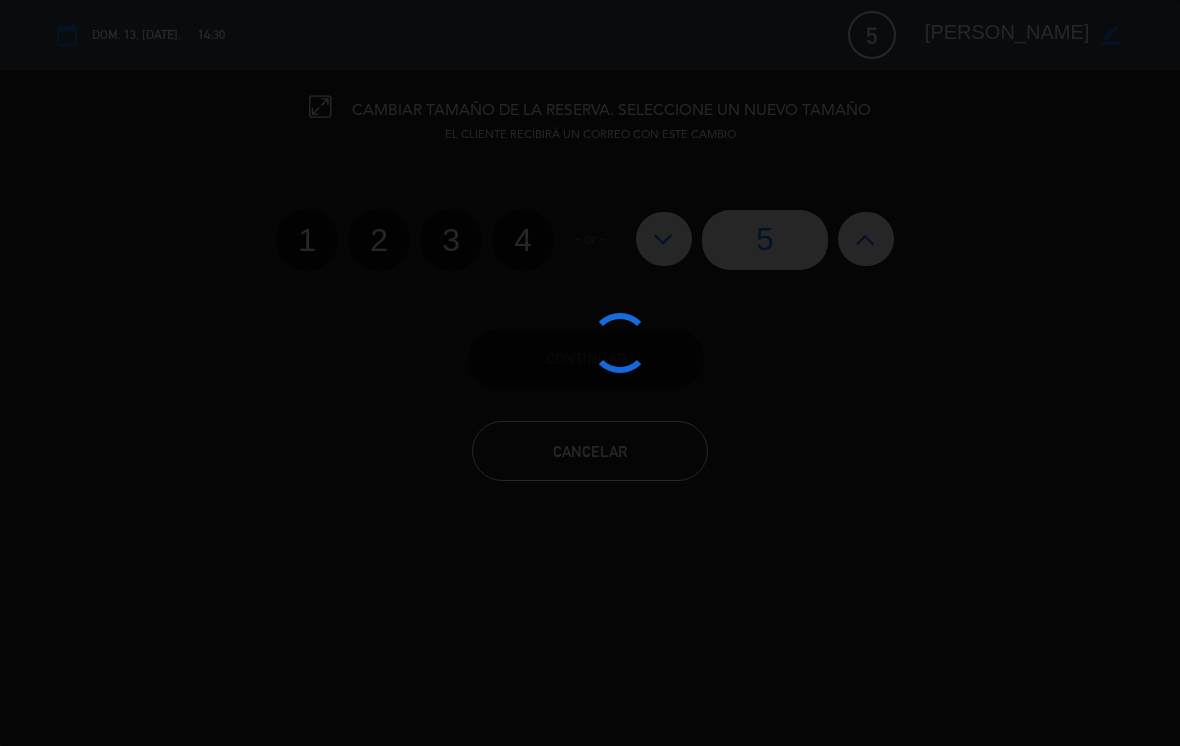 click 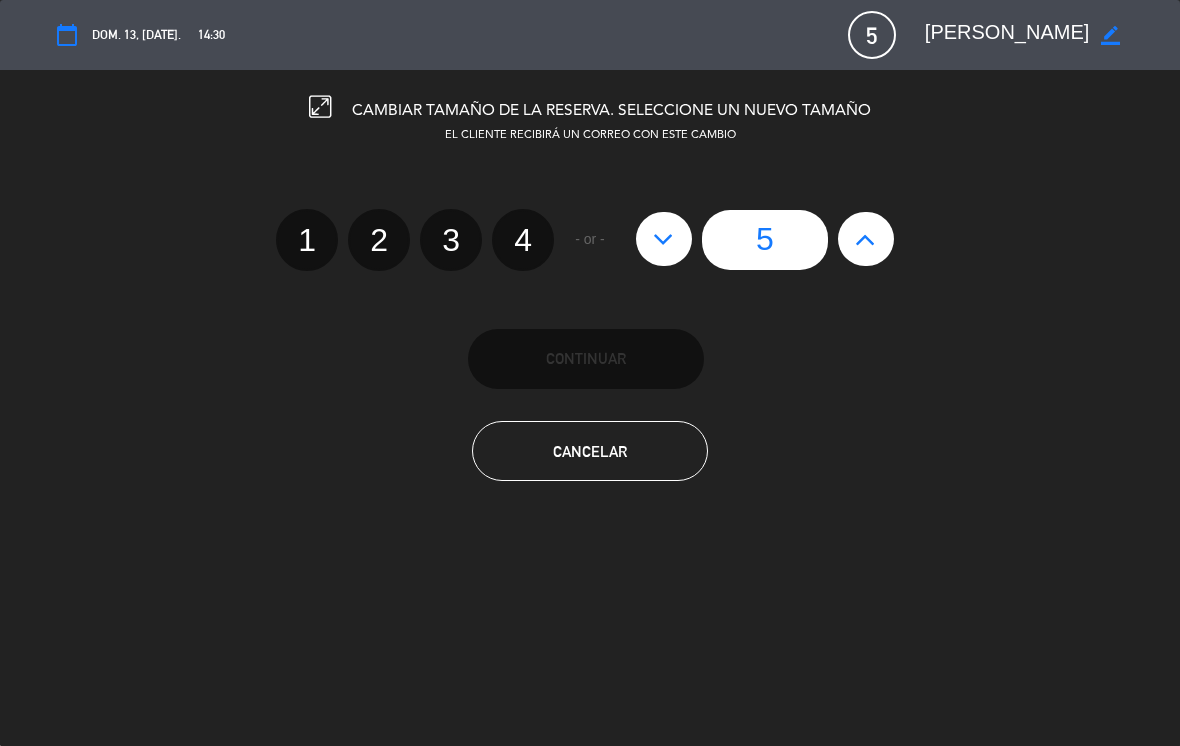 click on "3" 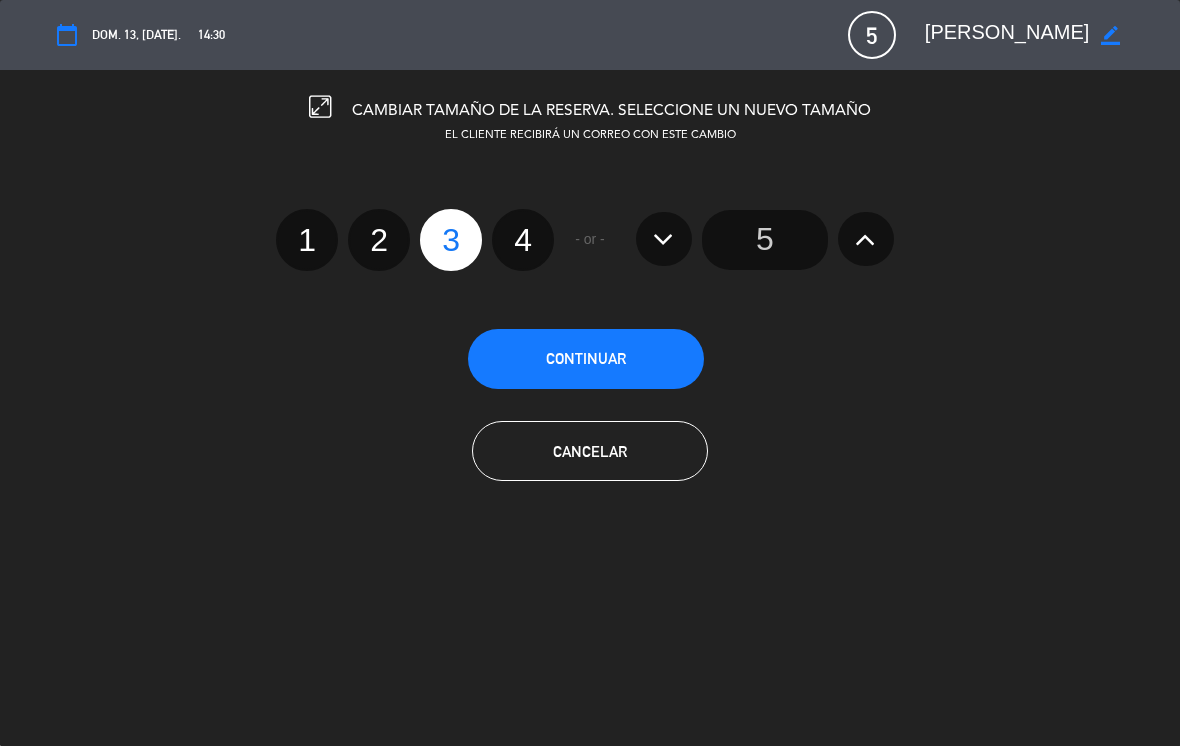click on "Continuar" at bounding box center [586, 359] 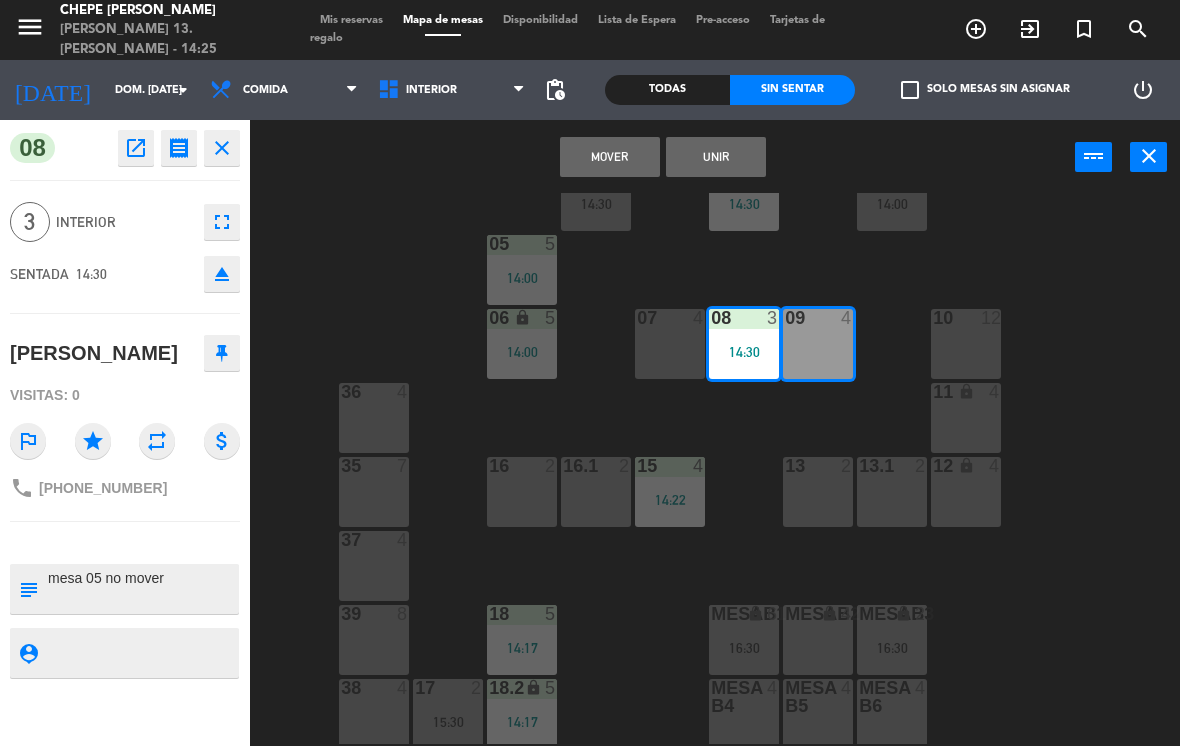 click on "Mover" at bounding box center (610, 157) 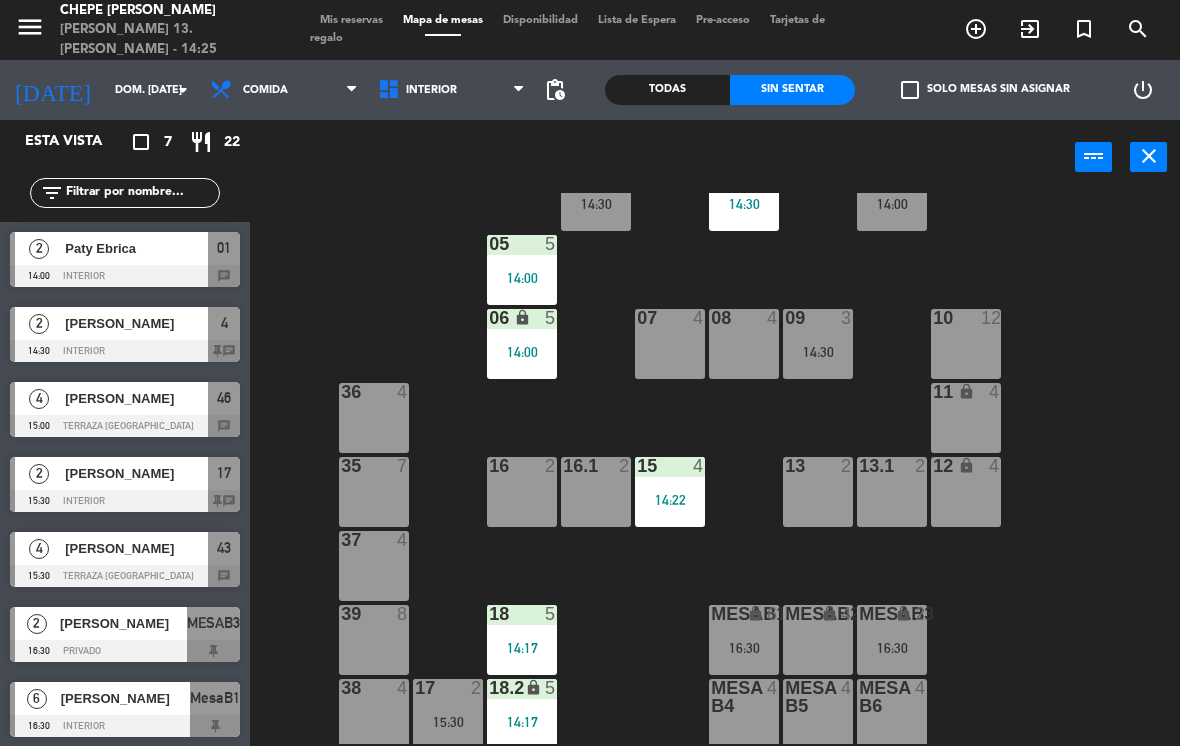 click on "09  3   14:30" at bounding box center [818, 344] 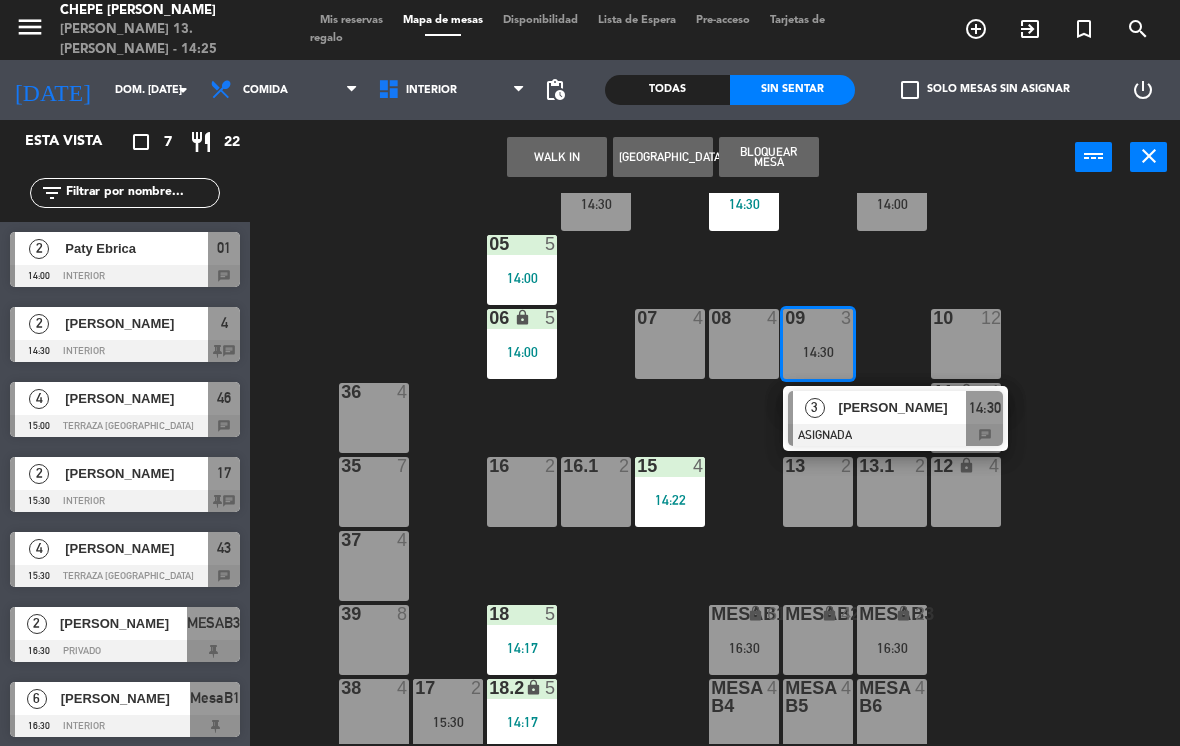click on "[PERSON_NAME]" at bounding box center [903, 407] 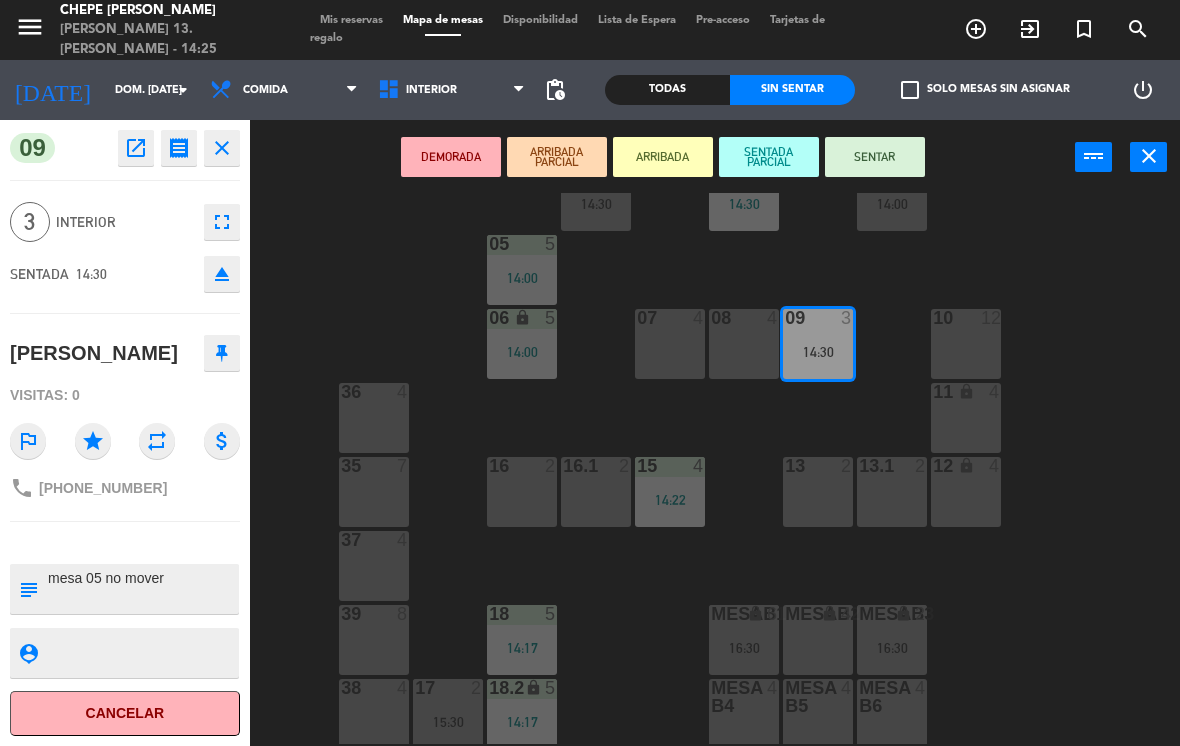 click on "SENTAR" at bounding box center [875, 157] 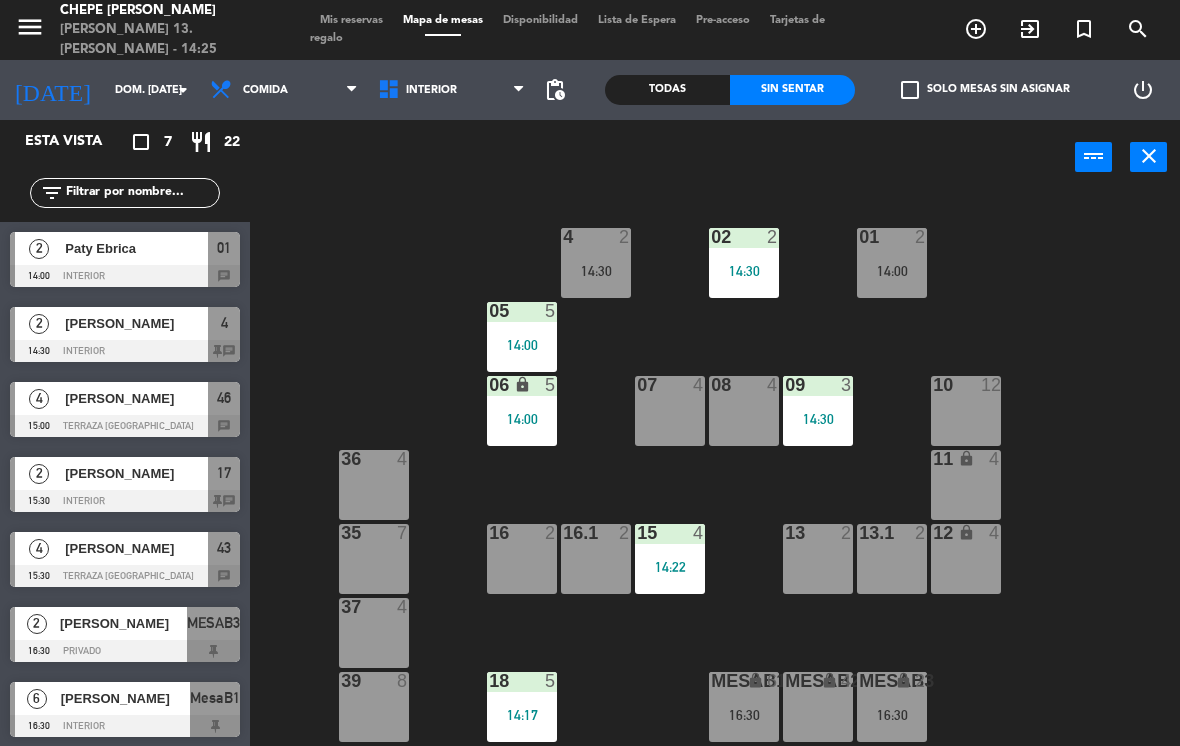 scroll, scrollTop: 0, scrollLeft: 0, axis: both 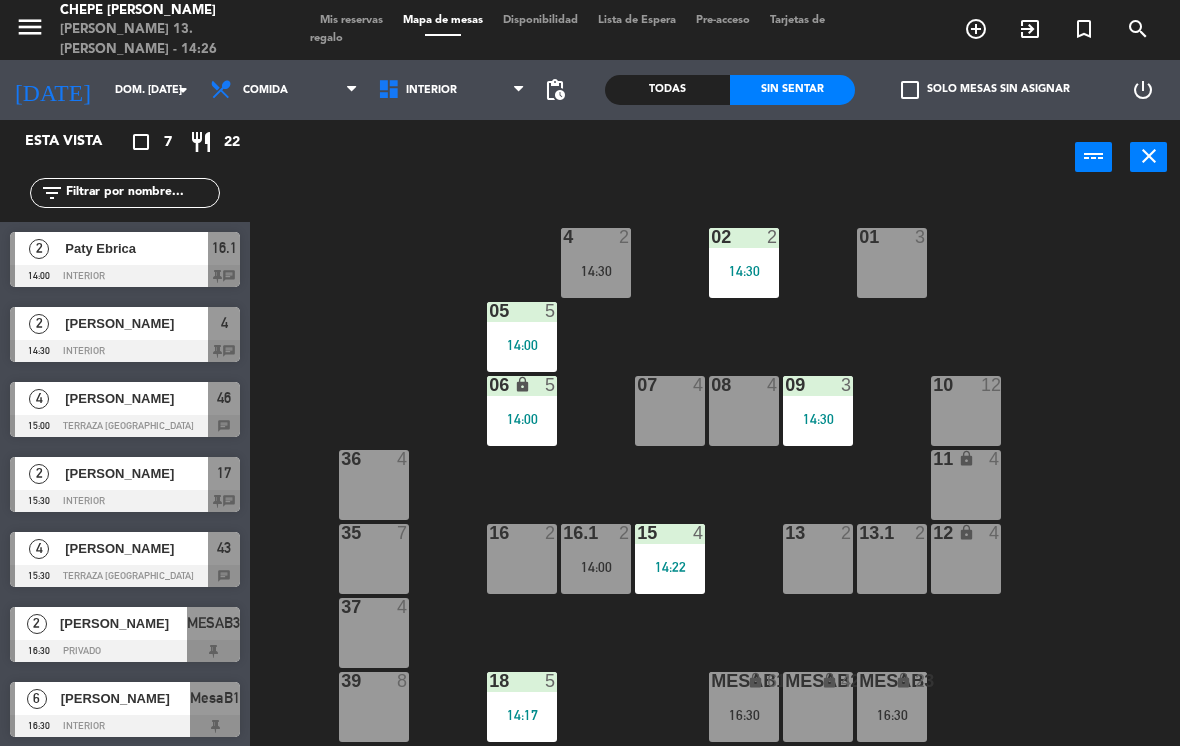click on "14:00" at bounding box center [596, 567] 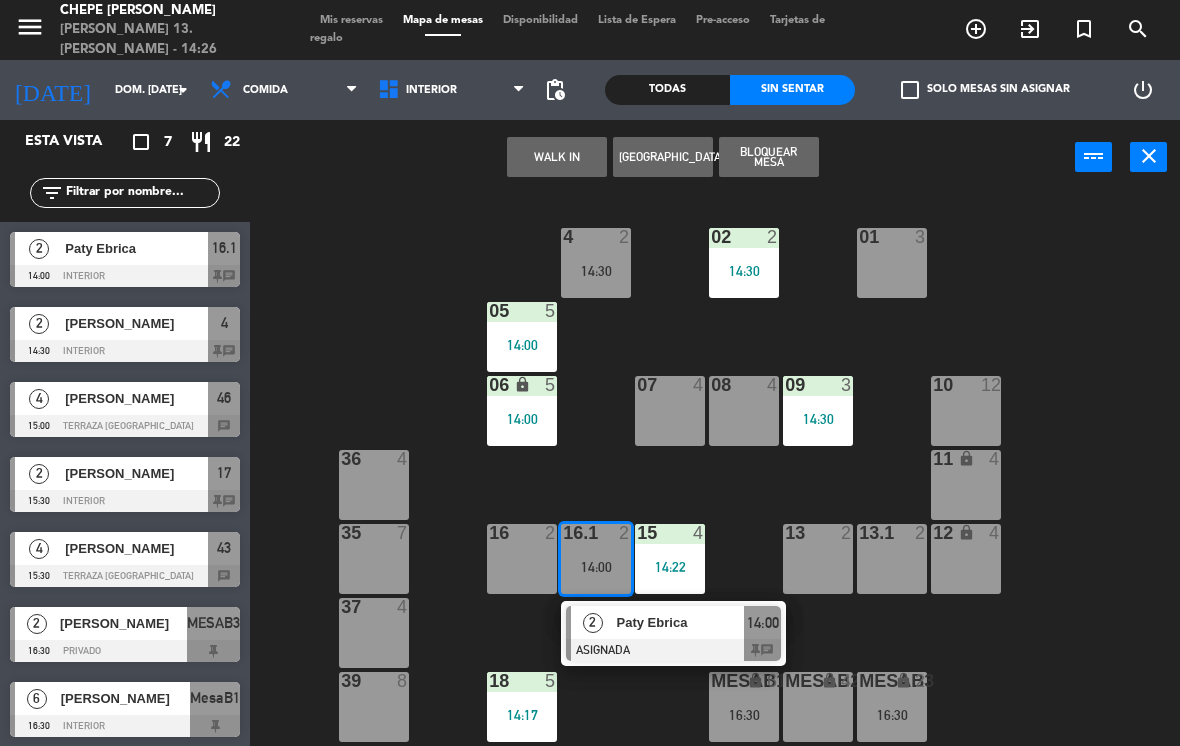 click on "Paty Ebrica" at bounding box center (681, 622) 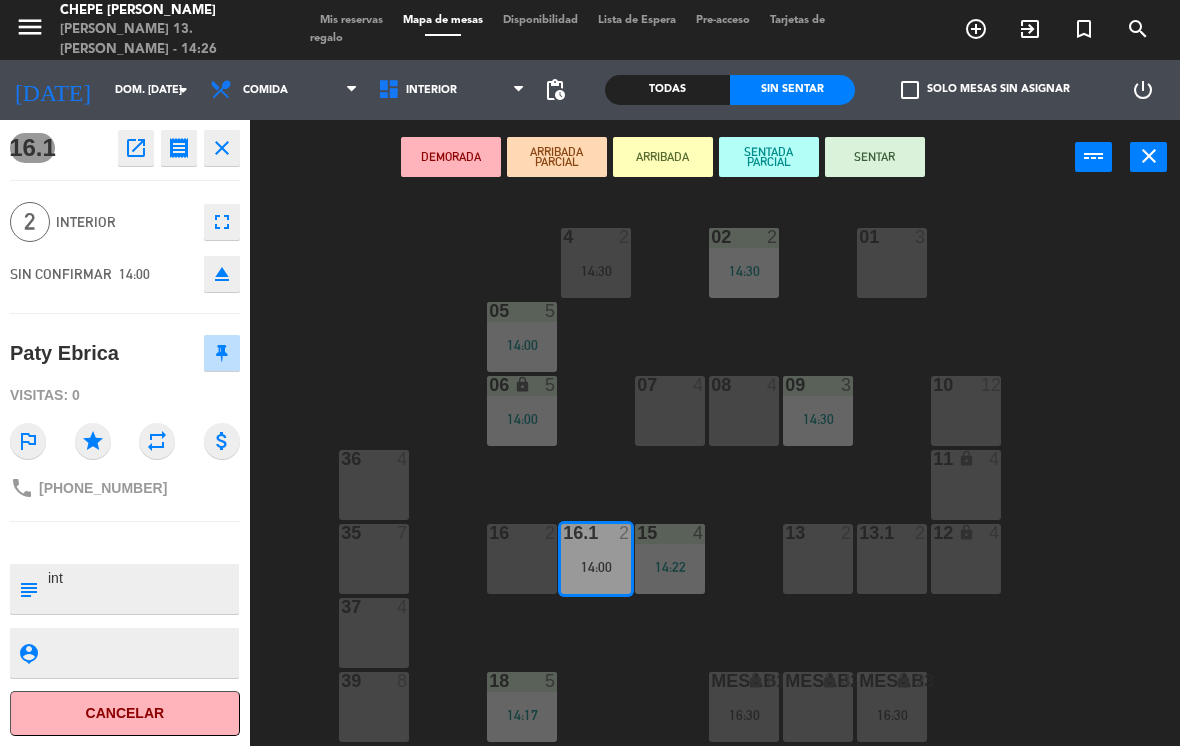 click on "SENTAR" at bounding box center (875, 157) 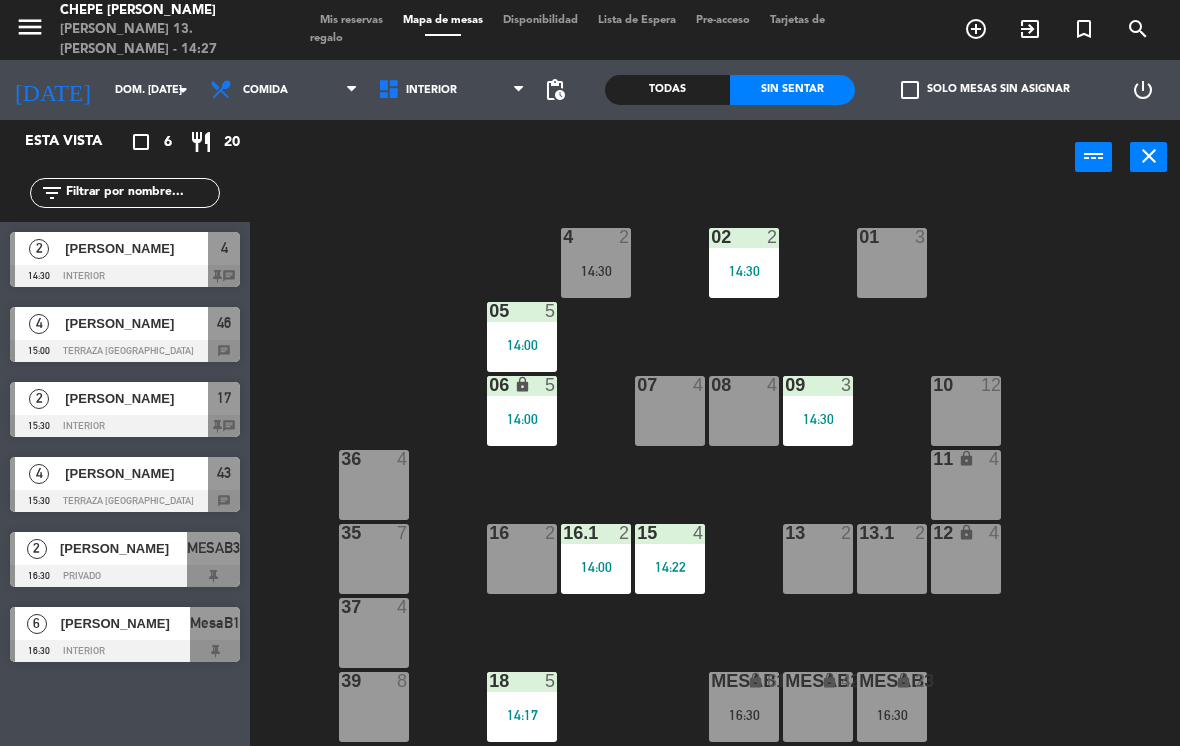 scroll, scrollTop: 0, scrollLeft: 0, axis: both 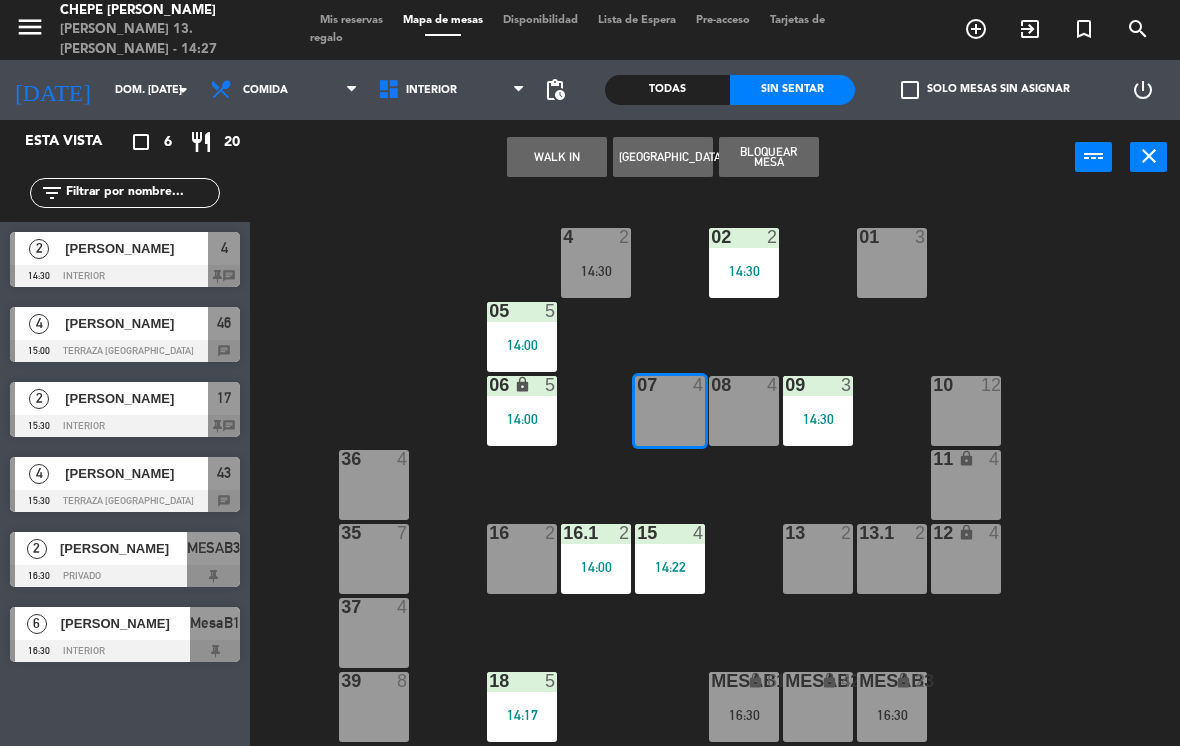 click on "WALK IN" at bounding box center [557, 157] 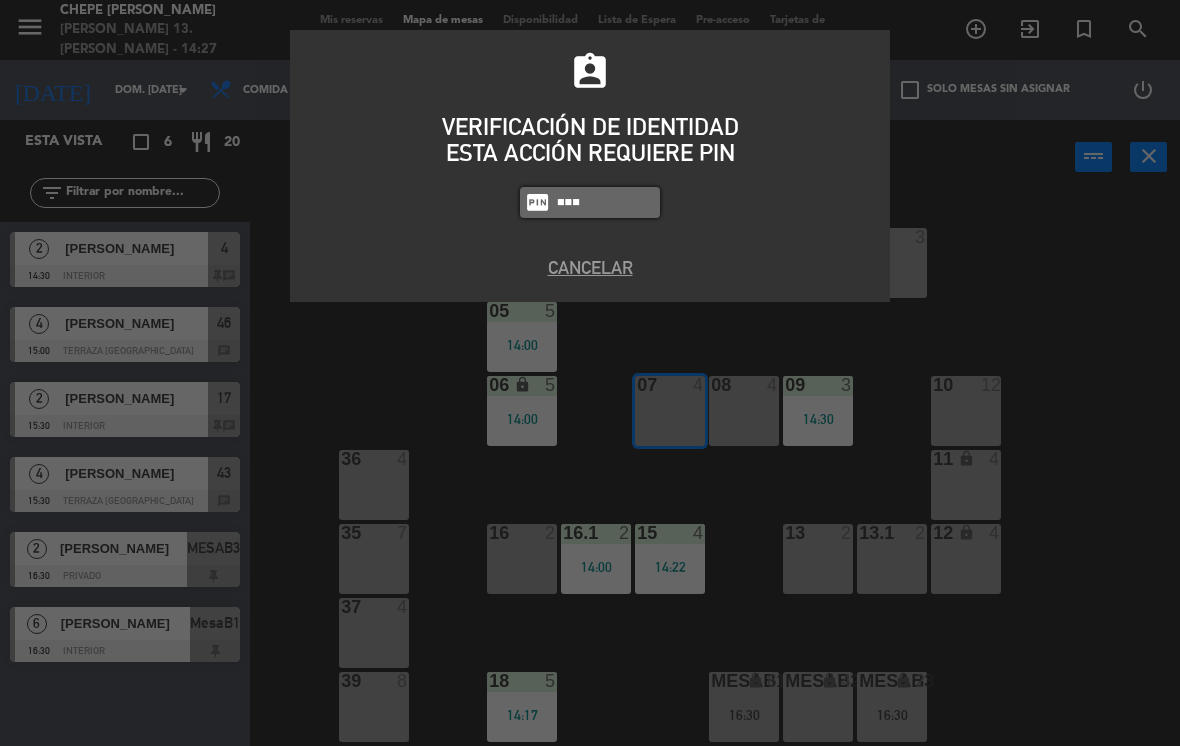 type on "4836" 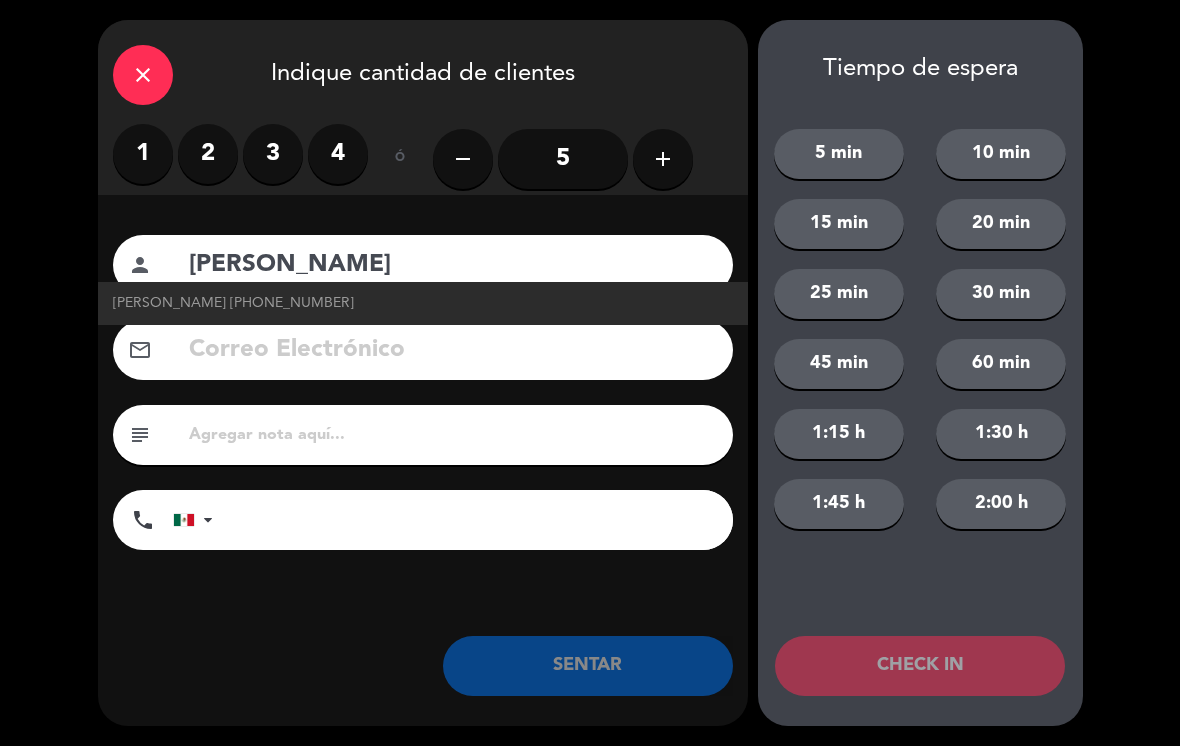 click on "[PERSON_NAME]   [PHONE_NUMBER]" 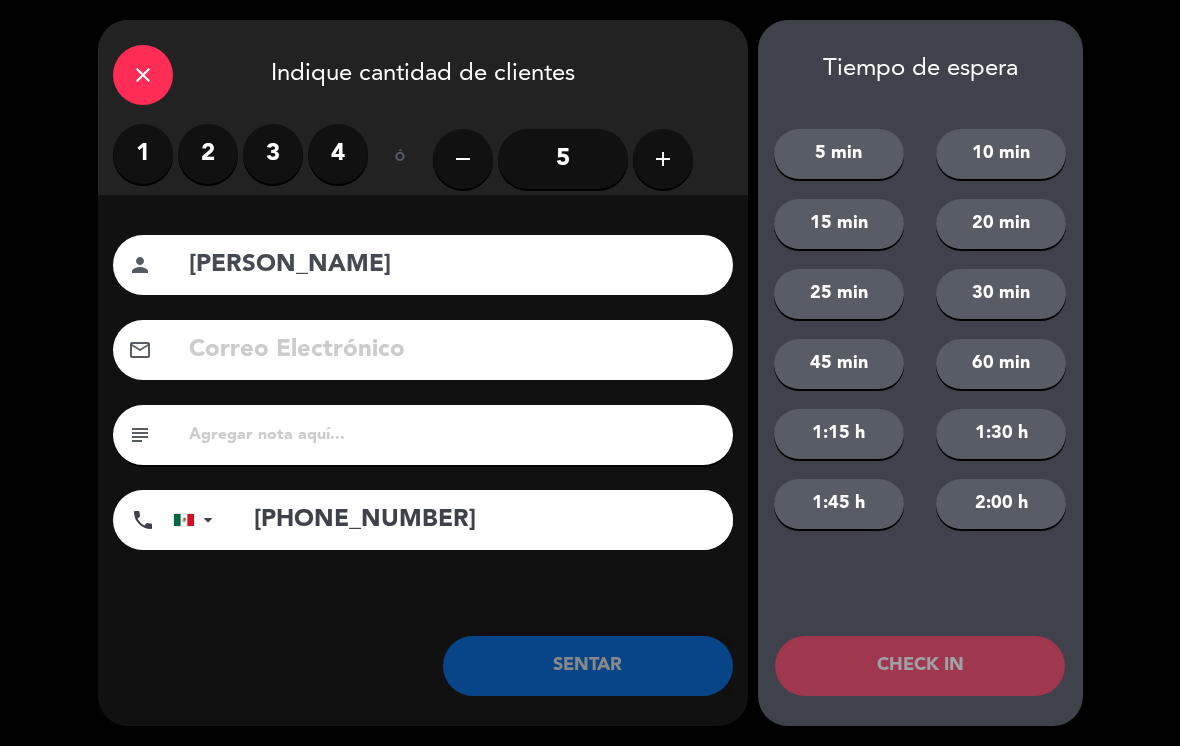 click on "4" at bounding box center (338, 154) 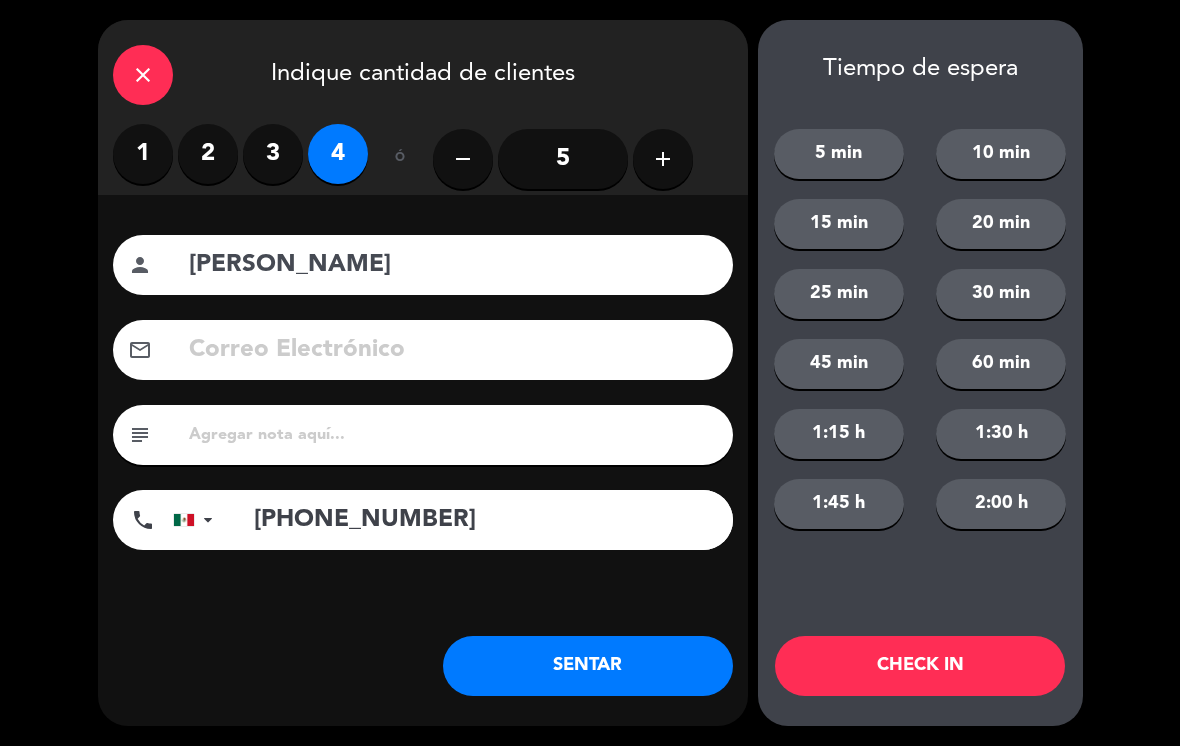 click on "SENTAR" 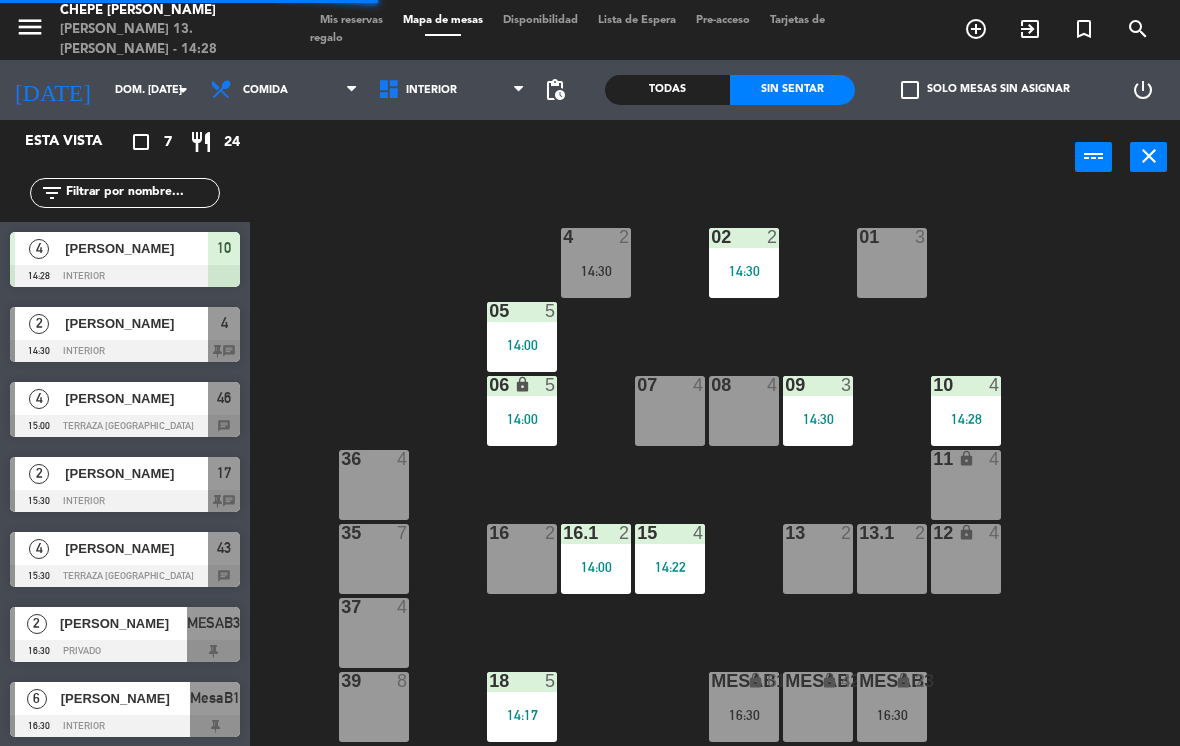 click on "14:28" at bounding box center (966, 419) 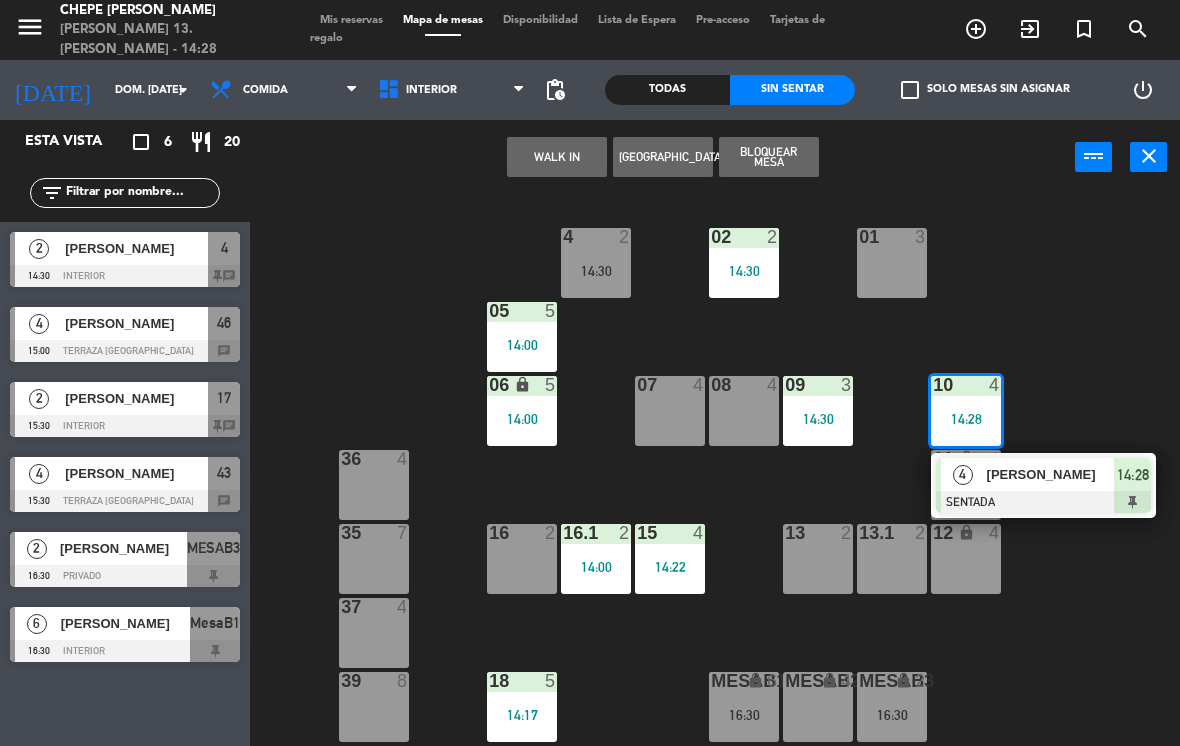 click on "4" at bounding box center (963, 475) 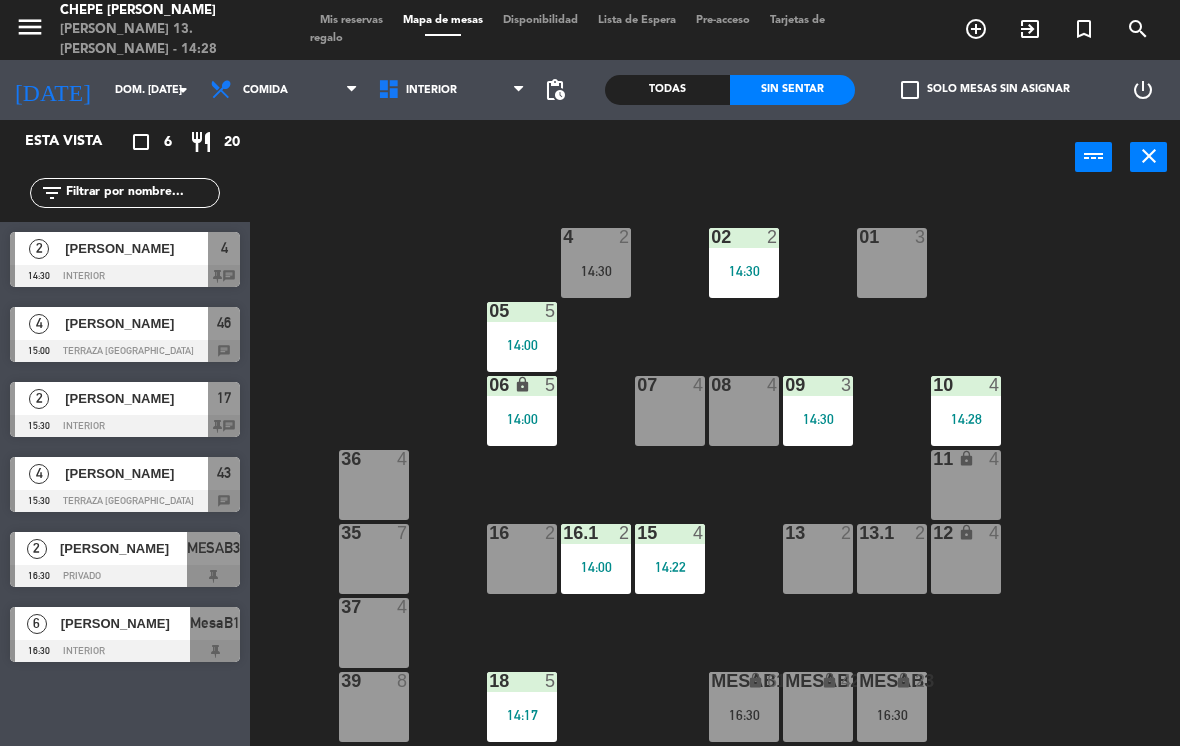 click on "10  4   14:28" at bounding box center [966, 411] 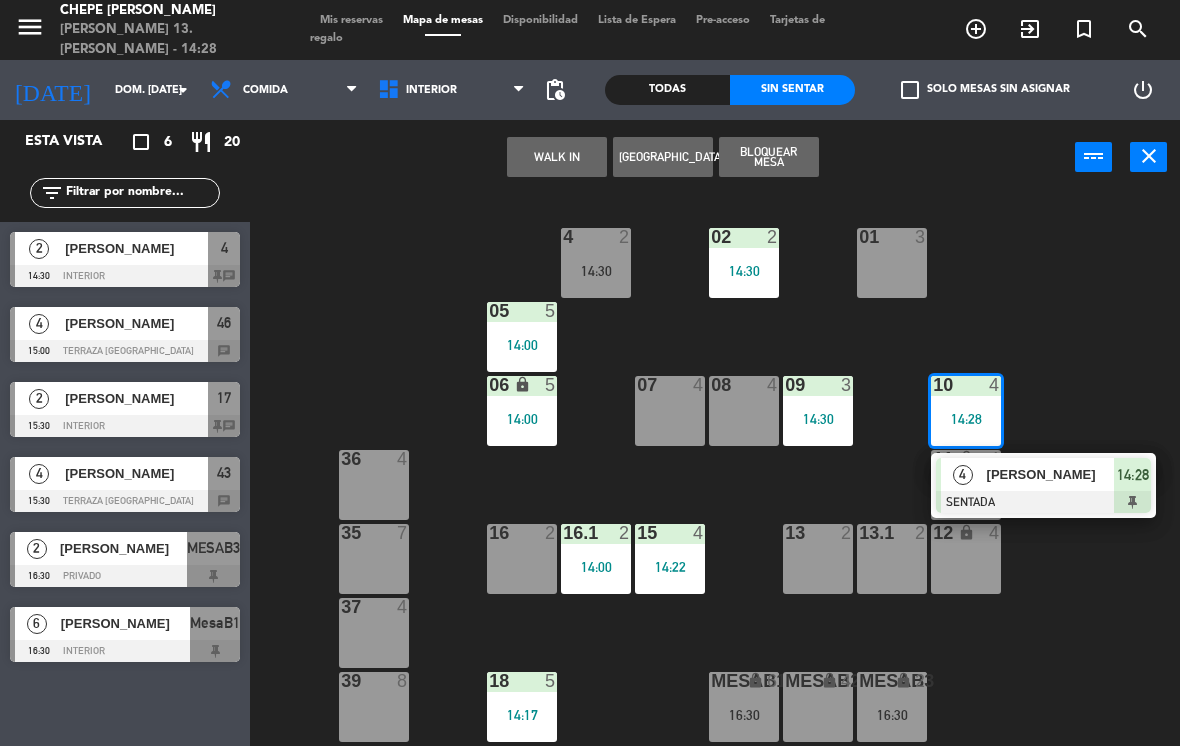 click on "[PERSON_NAME]" at bounding box center [1051, 474] 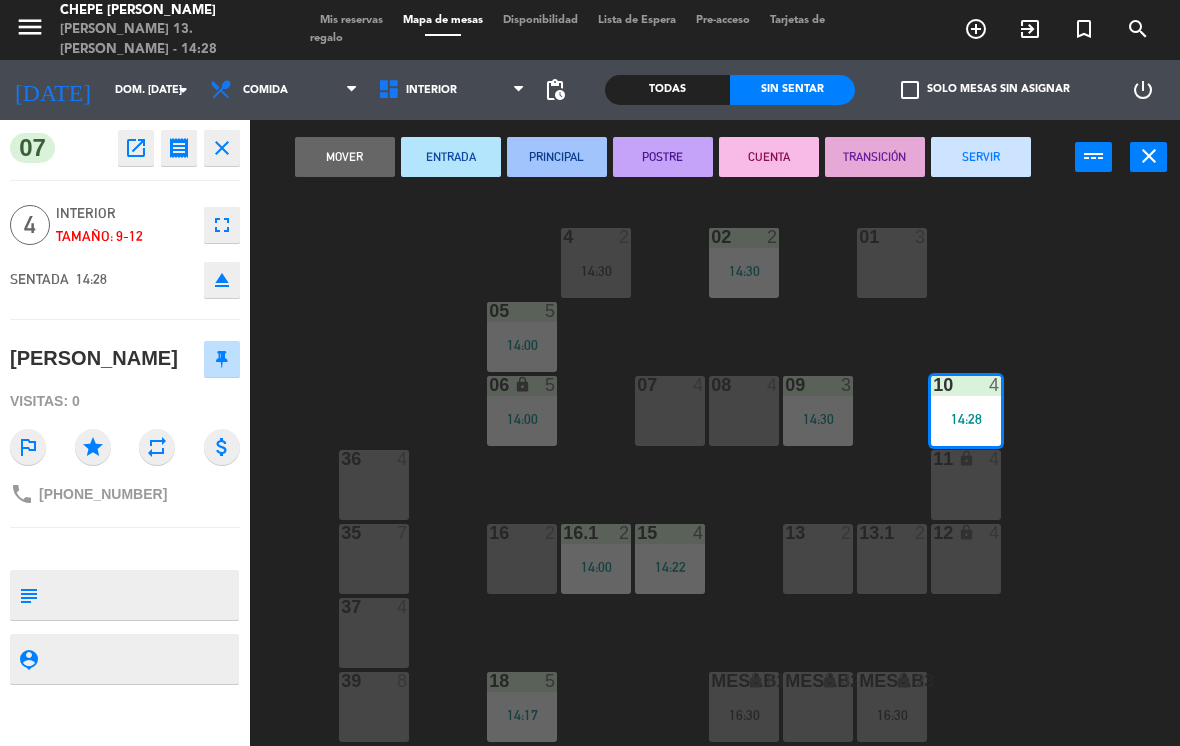 click on "11 lock  4" at bounding box center [966, 485] 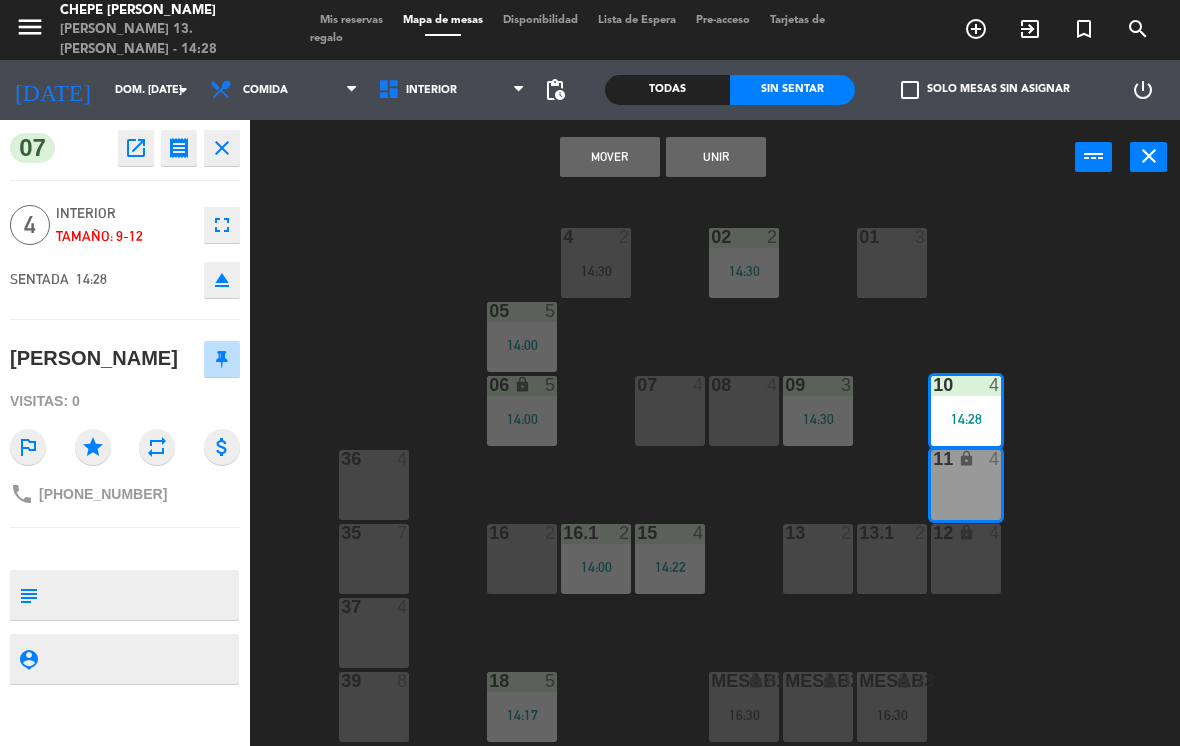 click on "Unir" at bounding box center [716, 157] 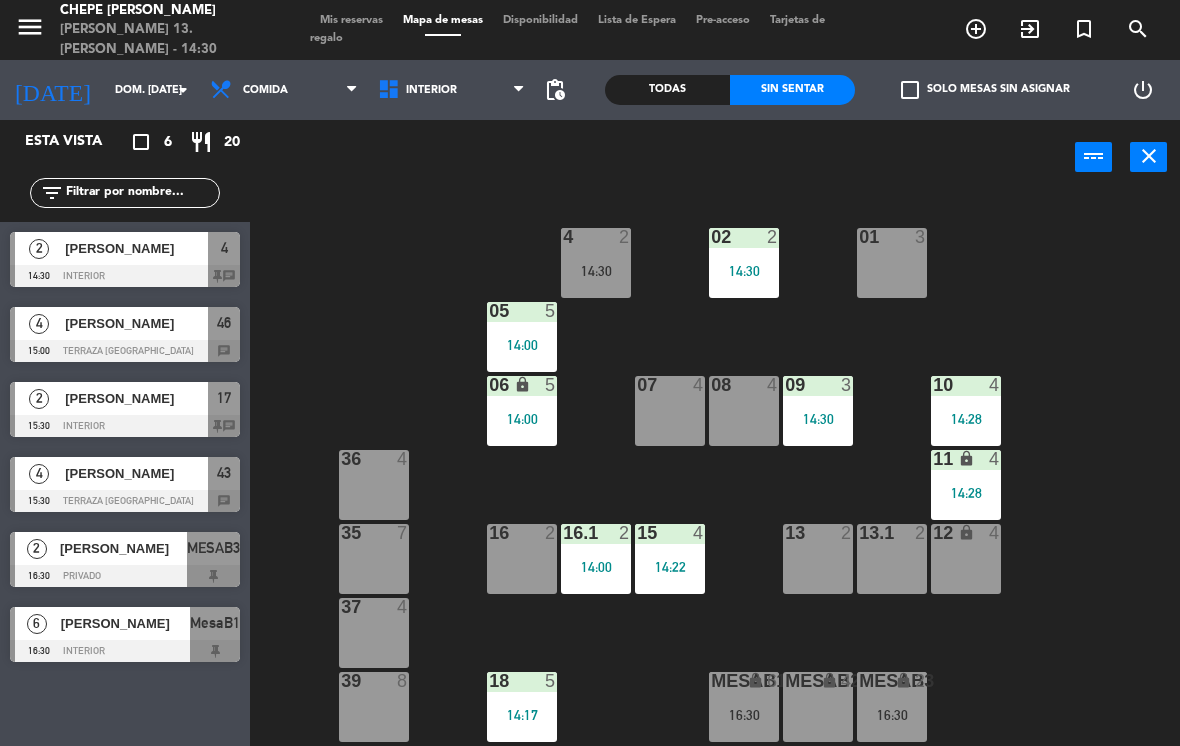 scroll, scrollTop: 0, scrollLeft: 0, axis: both 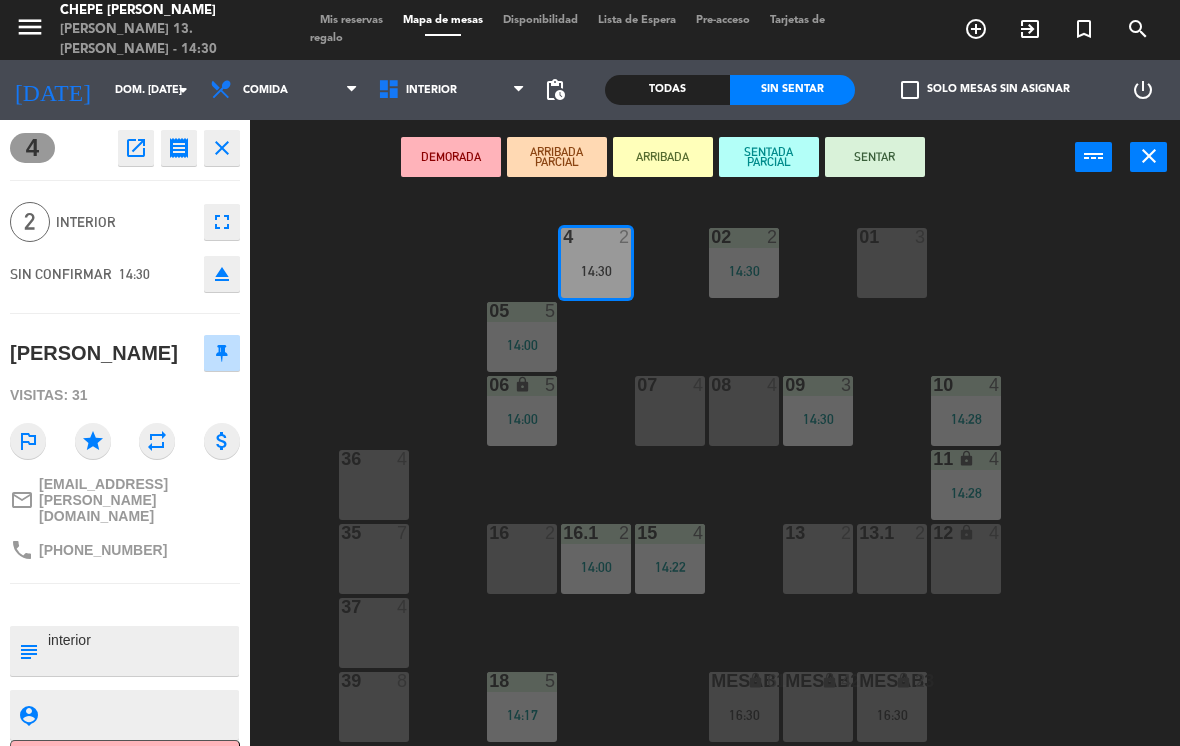 click on "SENTAR" at bounding box center (875, 157) 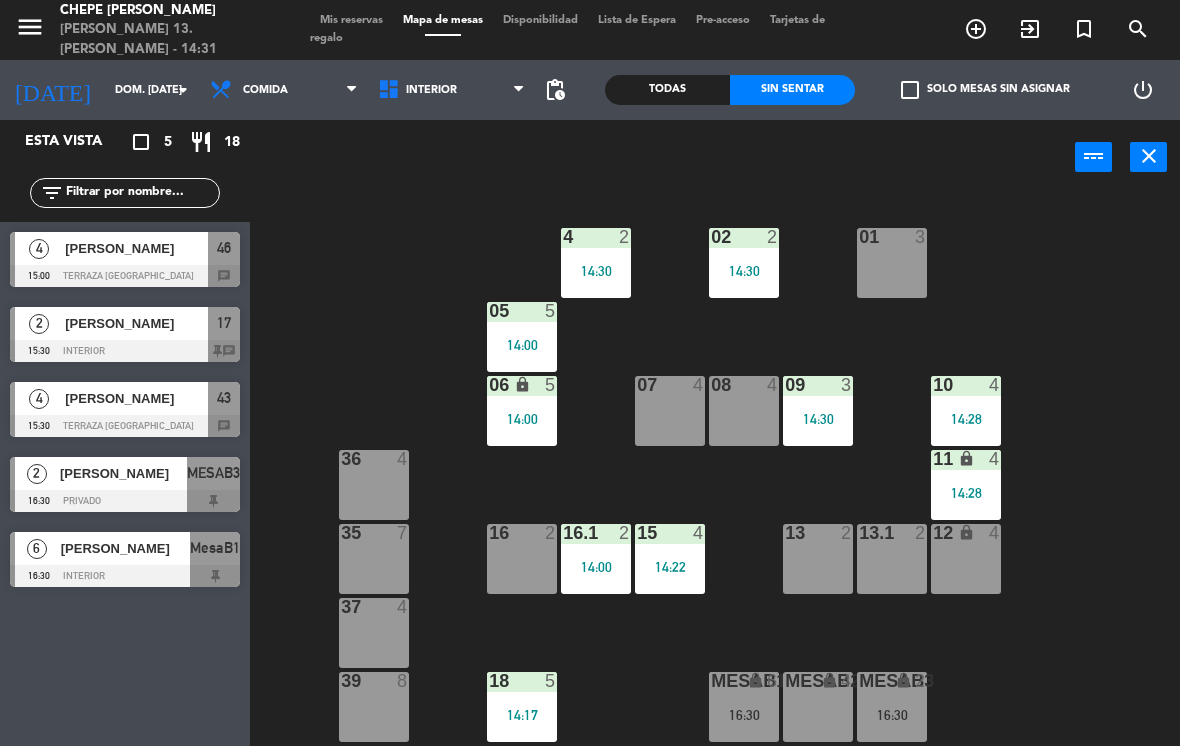 scroll, scrollTop: 0, scrollLeft: 0, axis: both 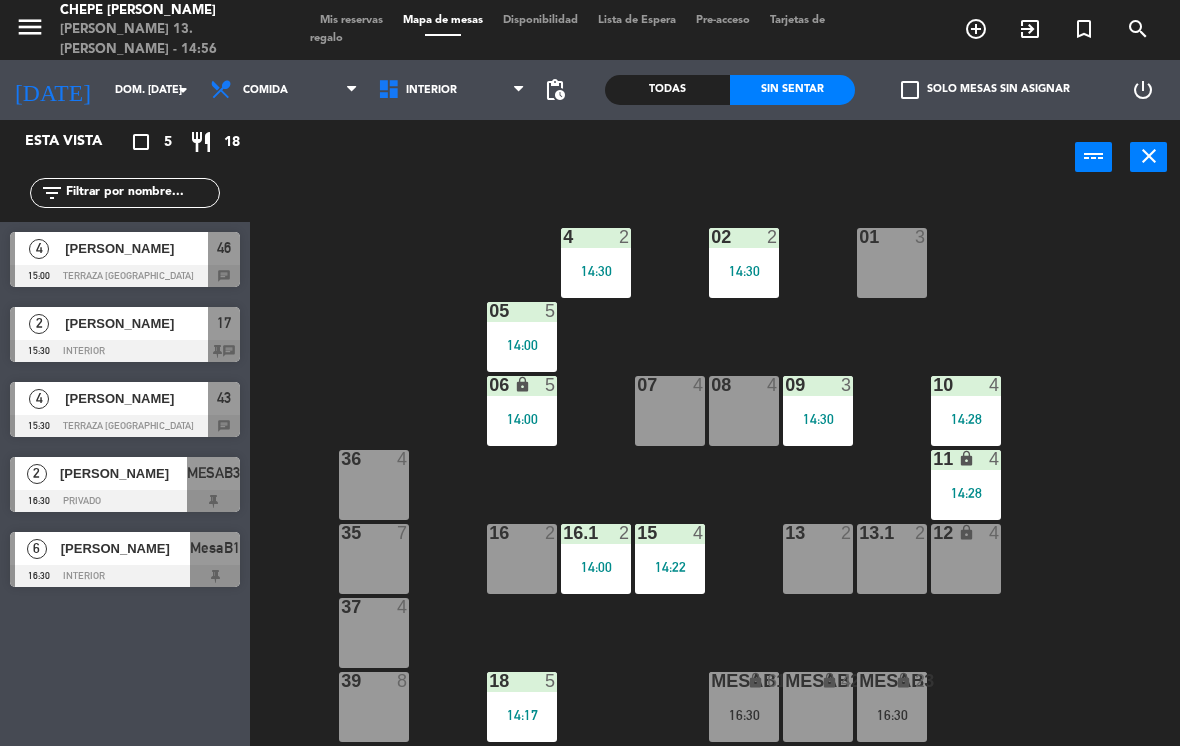 click on "[PERSON_NAME]" at bounding box center [136, 248] 